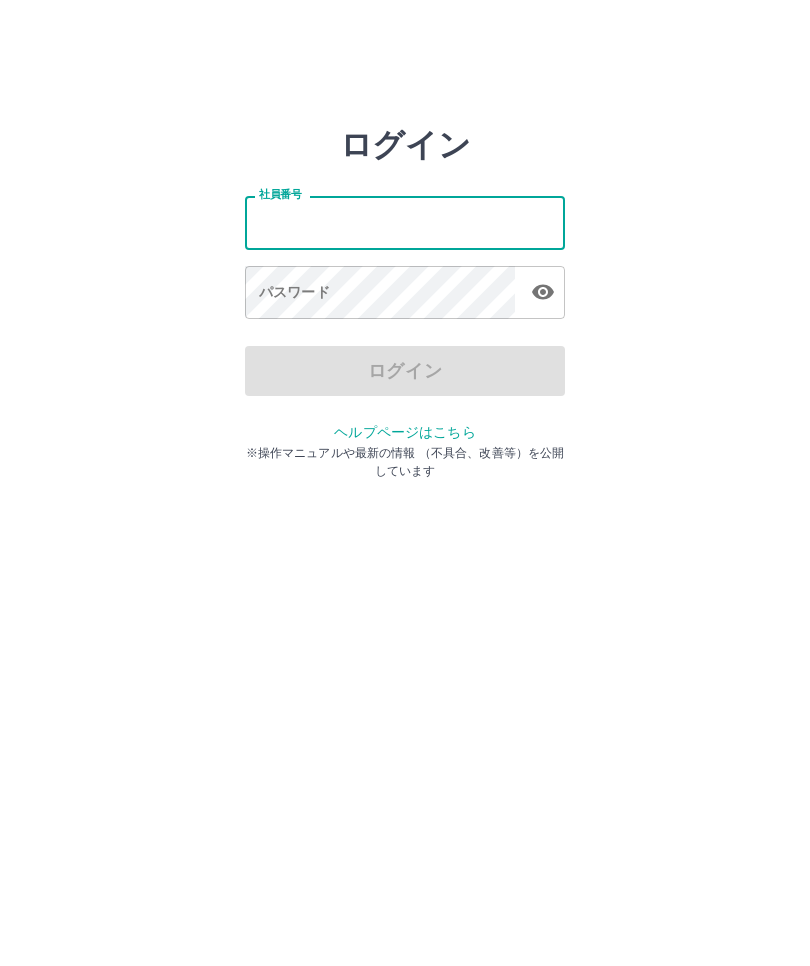 scroll, scrollTop: 0, scrollLeft: 0, axis: both 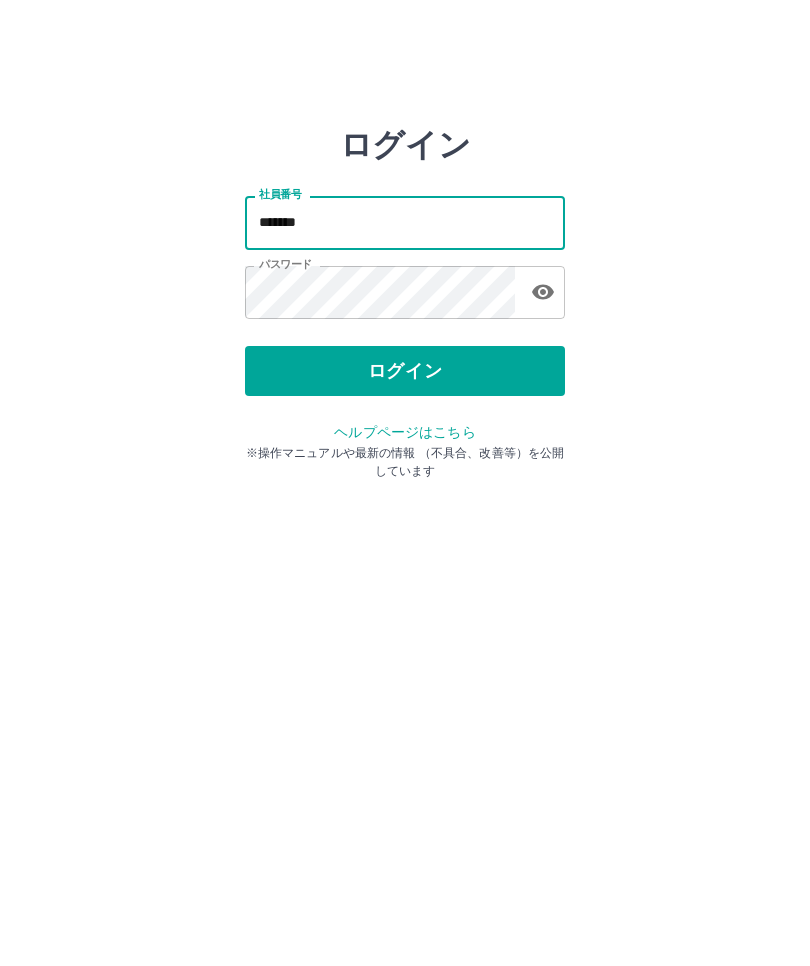 click on "*******" at bounding box center [405, 222] 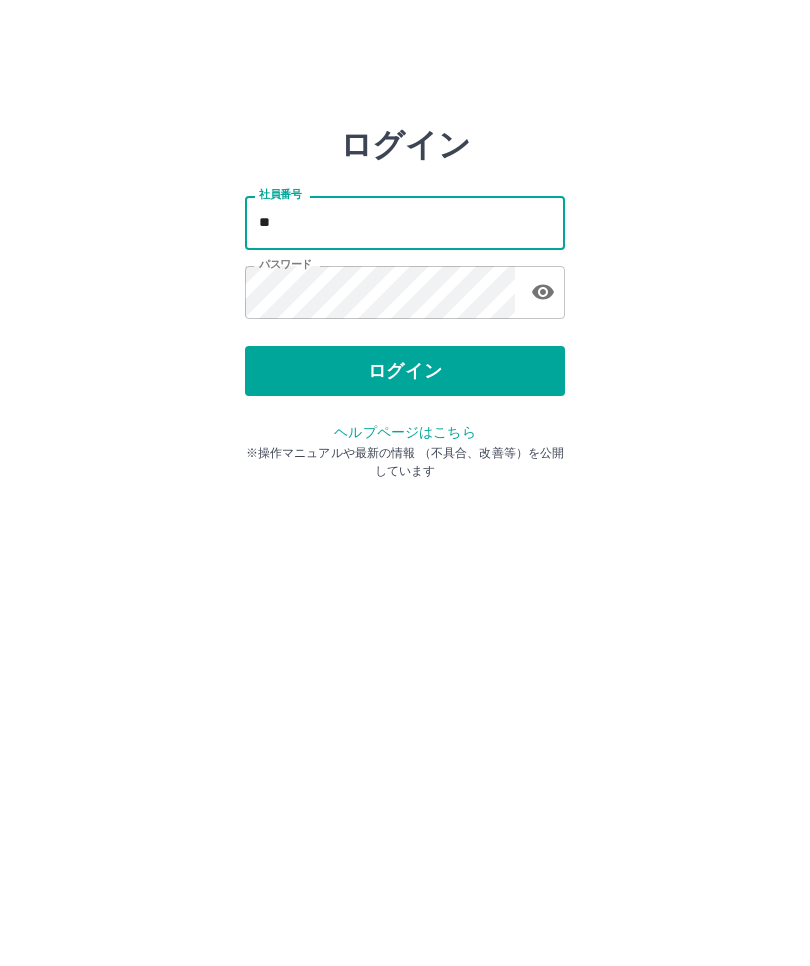 type on "*" 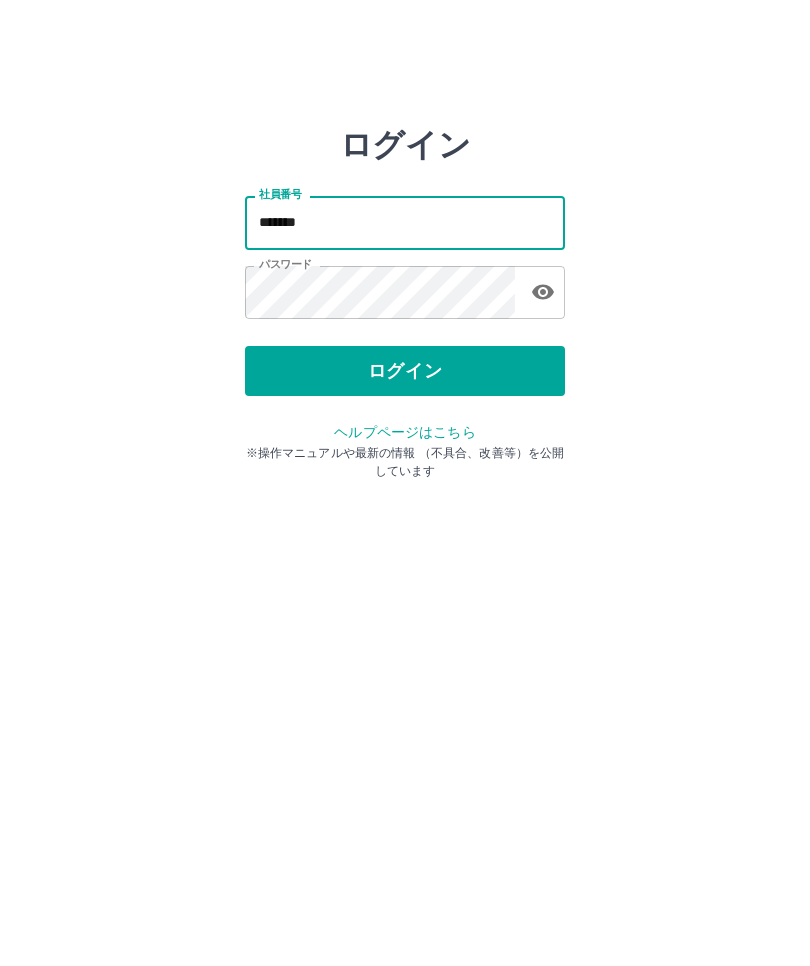type on "*******" 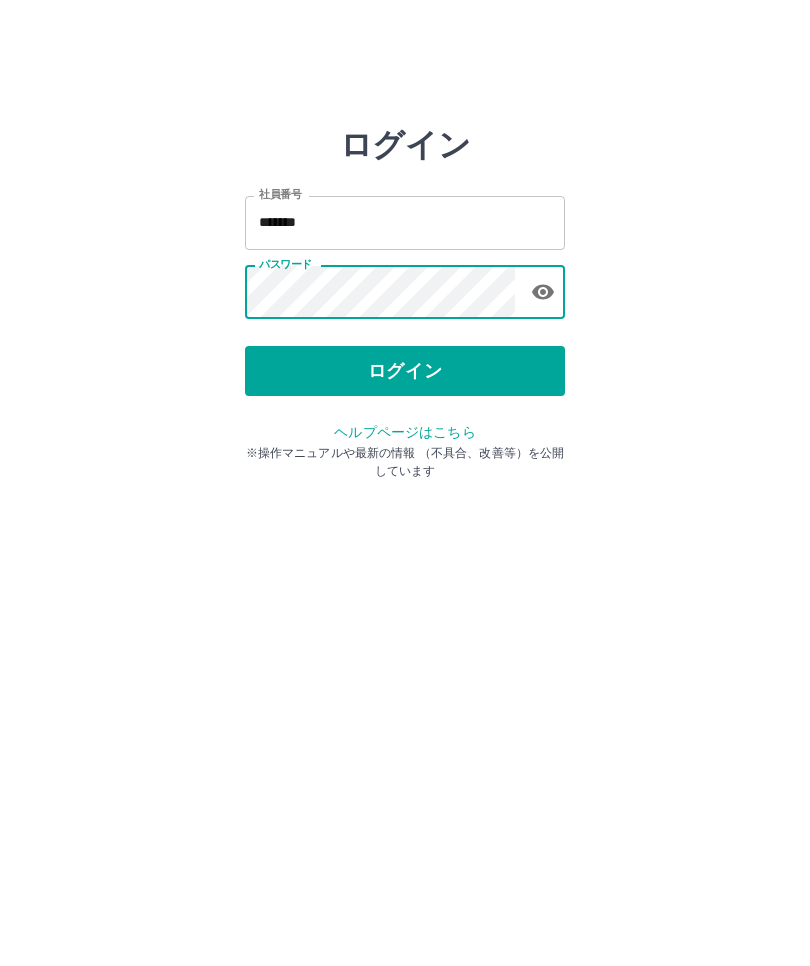 click on "ログイン" at bounding box center [405, 371] 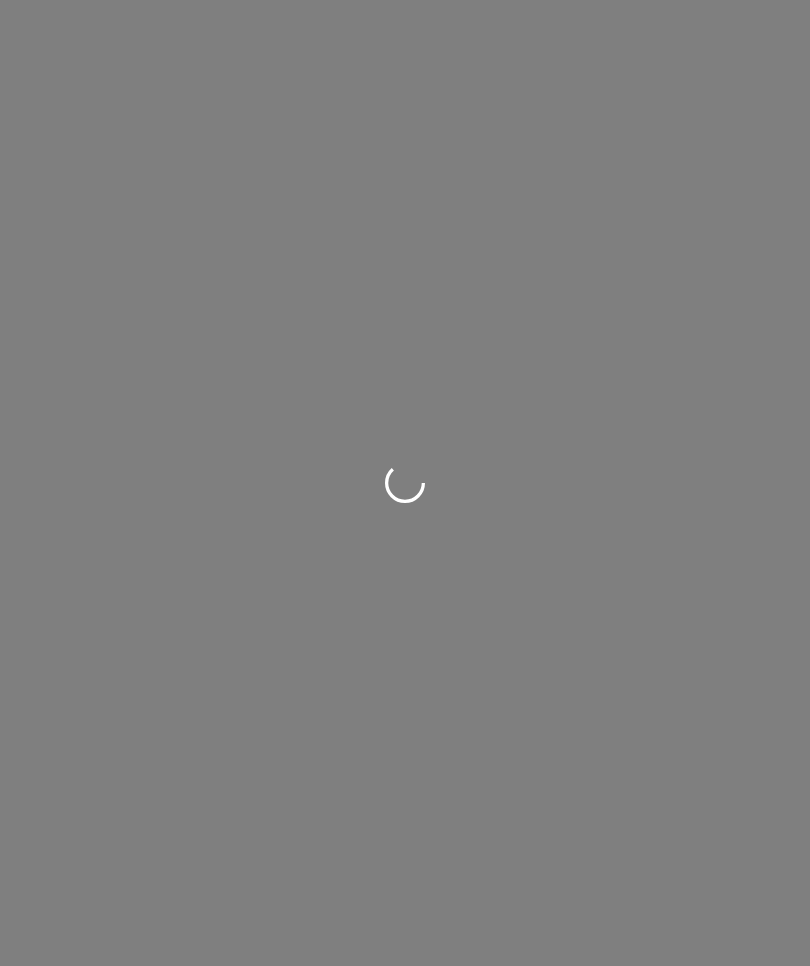 scroll, scrollTop: 0, scrollLeft: 0, axis: both 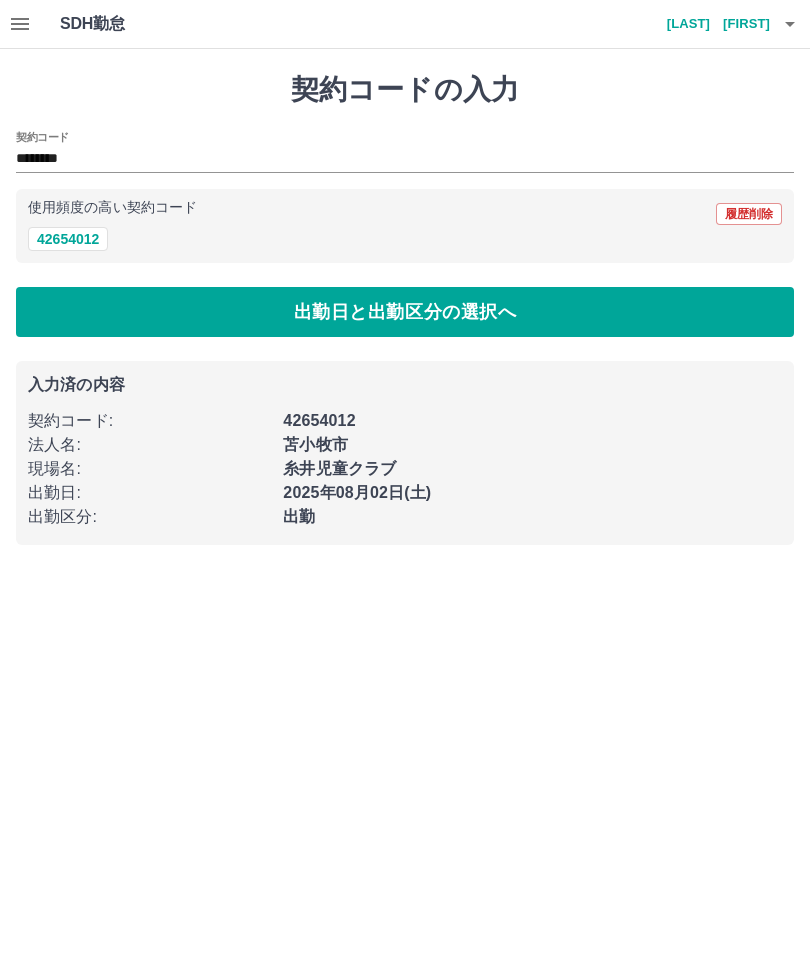 click on "出勤日と出勤区分の選択へ" at bounding box center (405, 312) 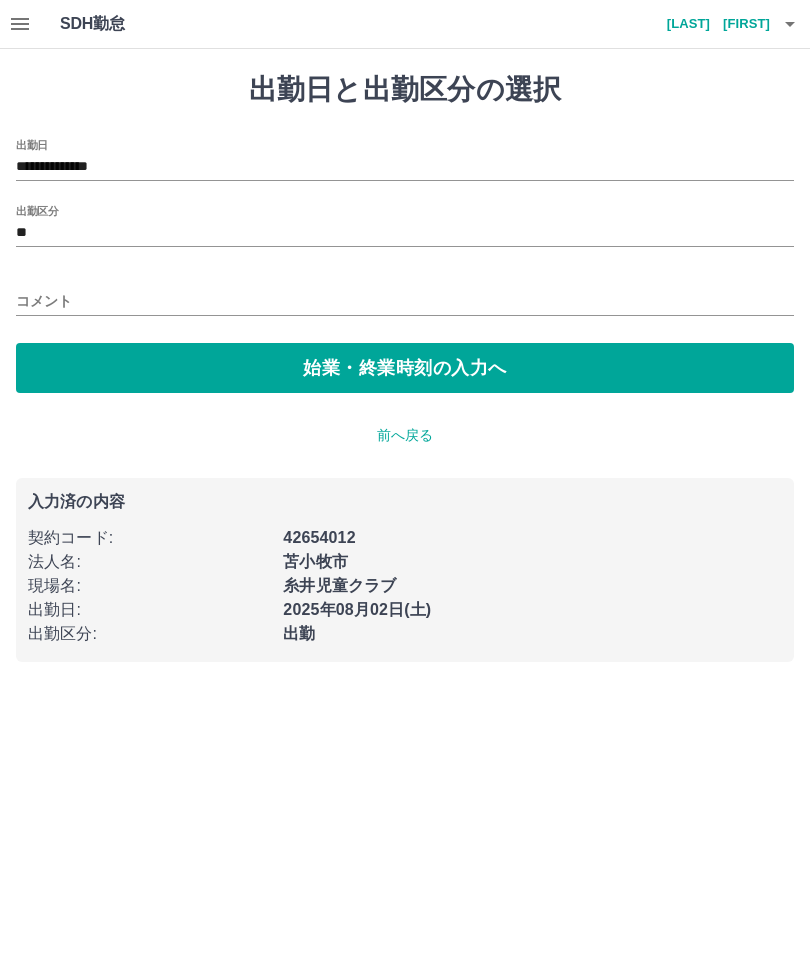 click on "始業・終業時刻の入力へ" at bounding box center [405, 368] 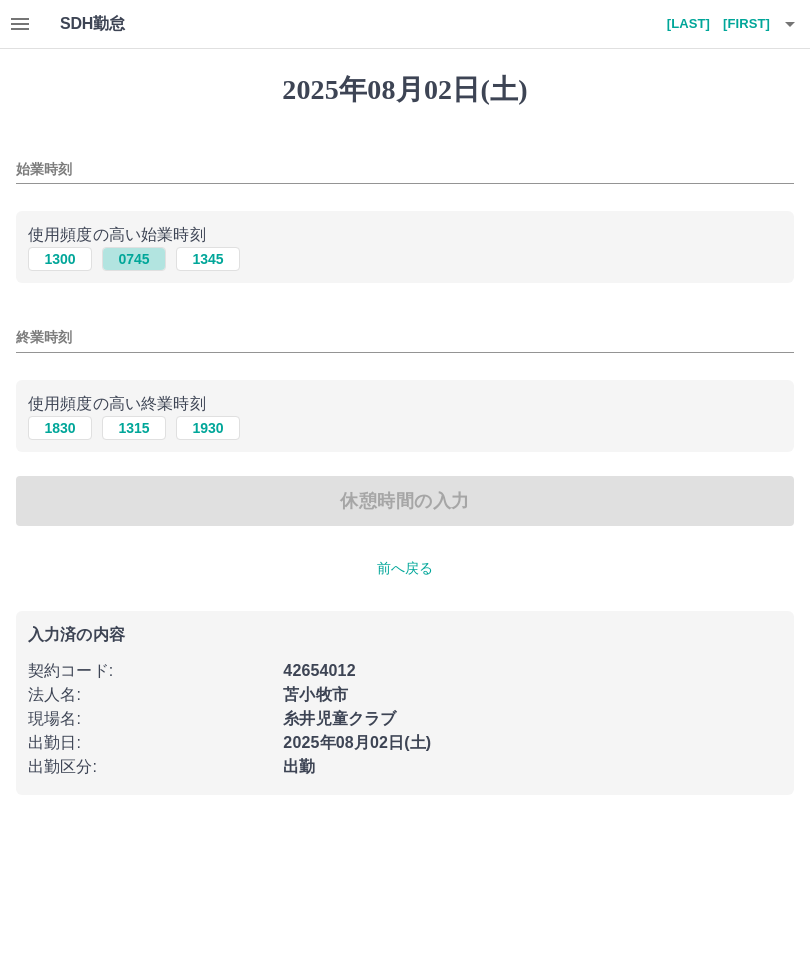 click on "0745" at bounding box center [134, 259] 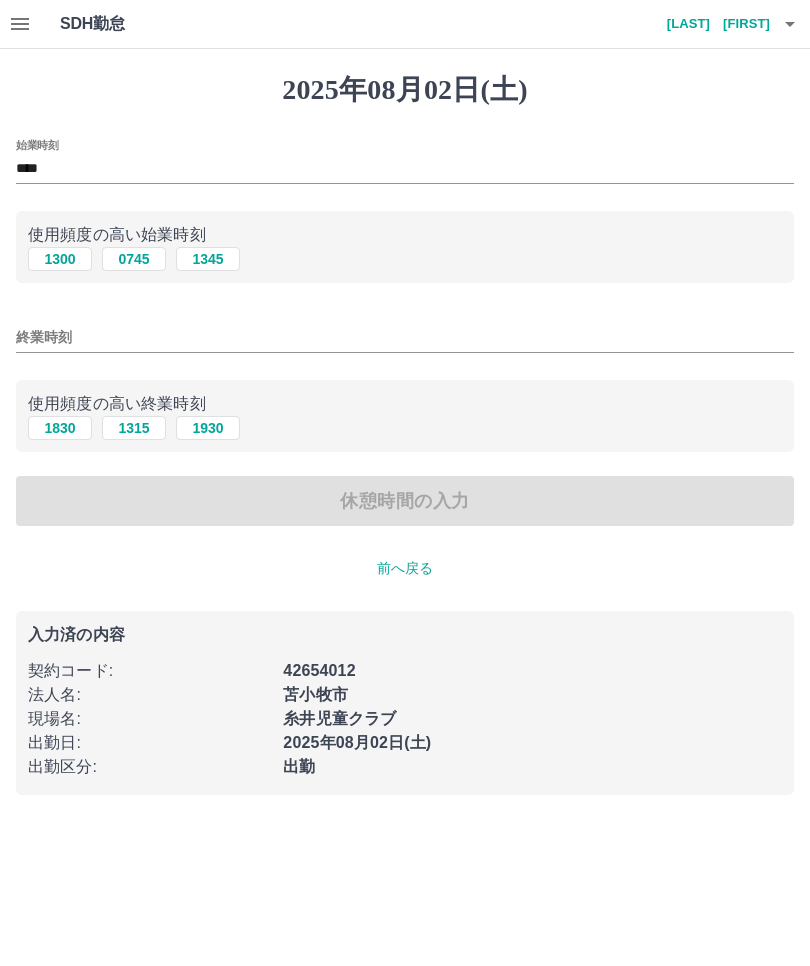 click on "1315" at bounding box center (134, 428) 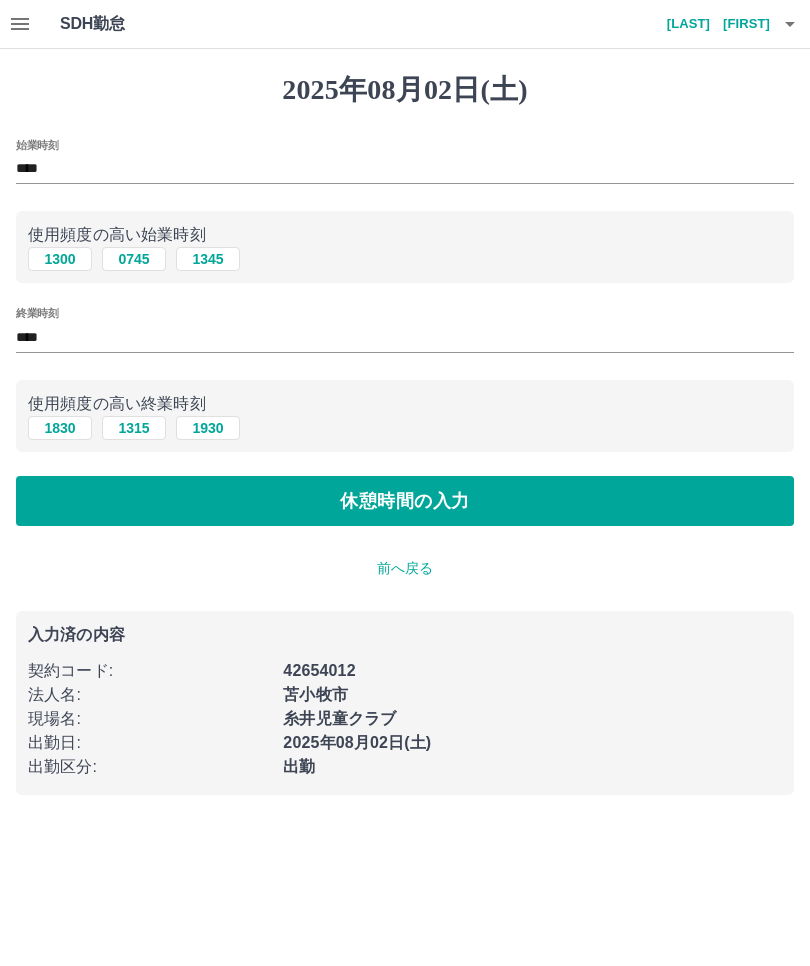 click on "休憩時間の入力" at bounding box center (405, 501) 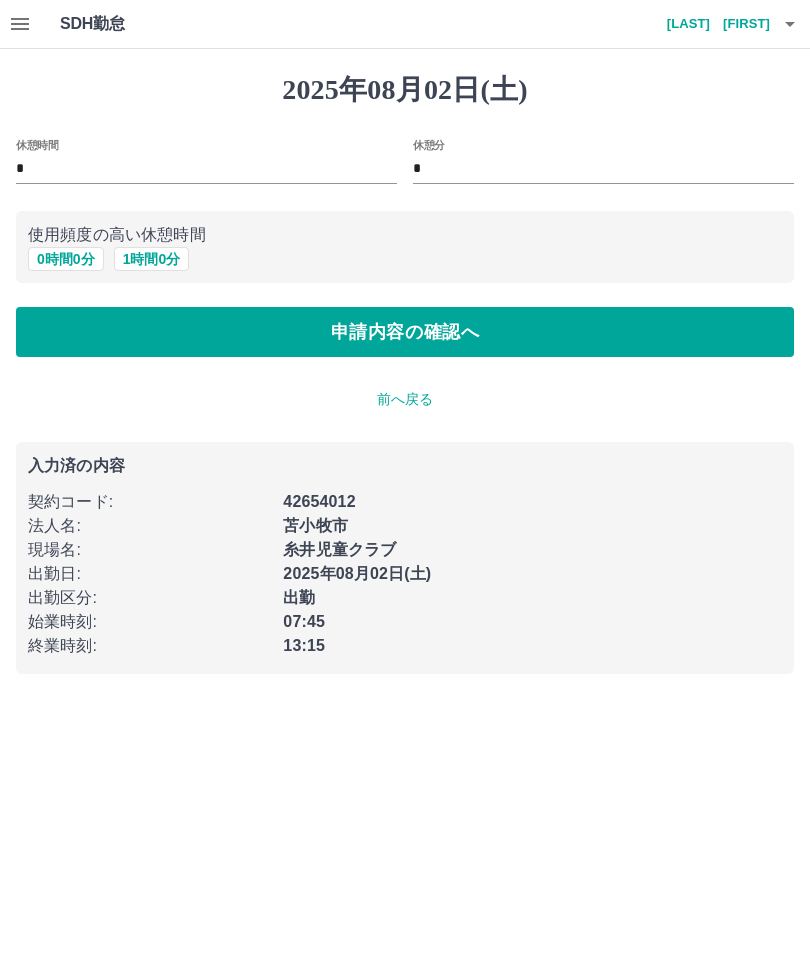 click on "申請内容の確認へ" at bounding box center [405, 332] 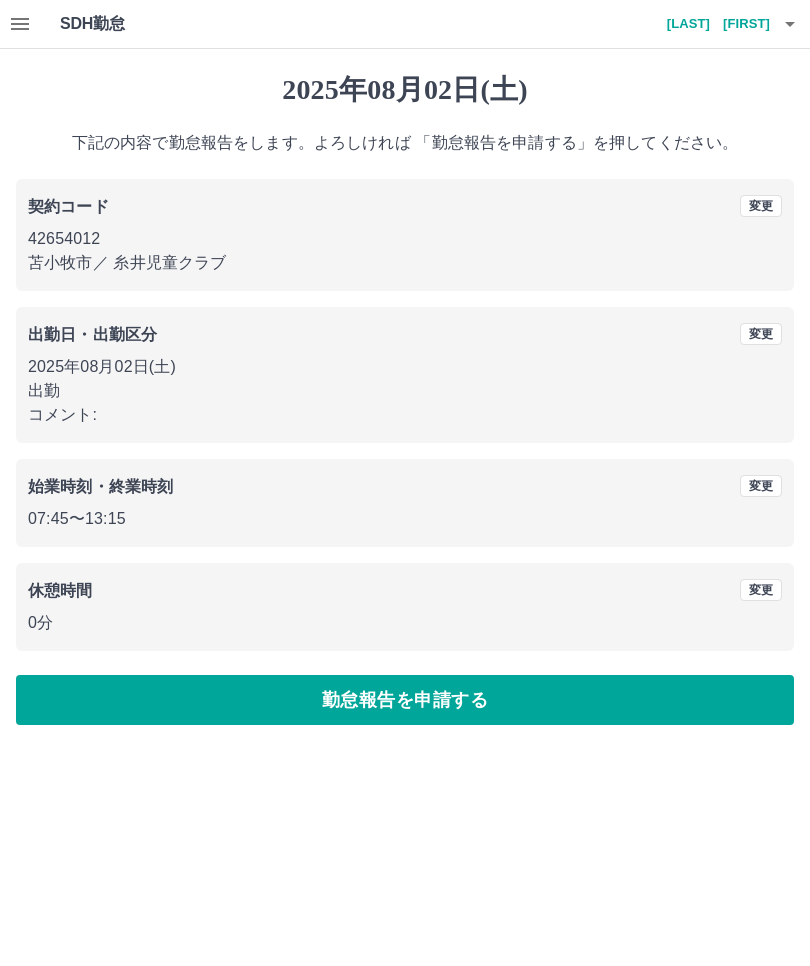 click on "変更" at bounding box center (761, 334) 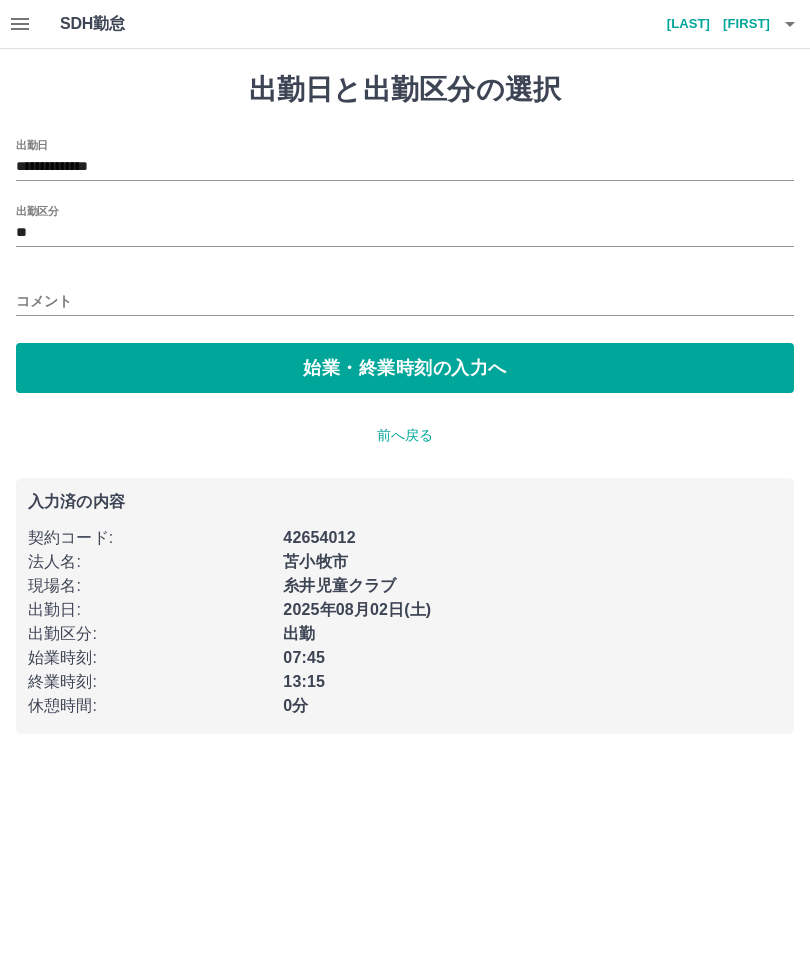click on "**********" at bounding box center [405, 167] 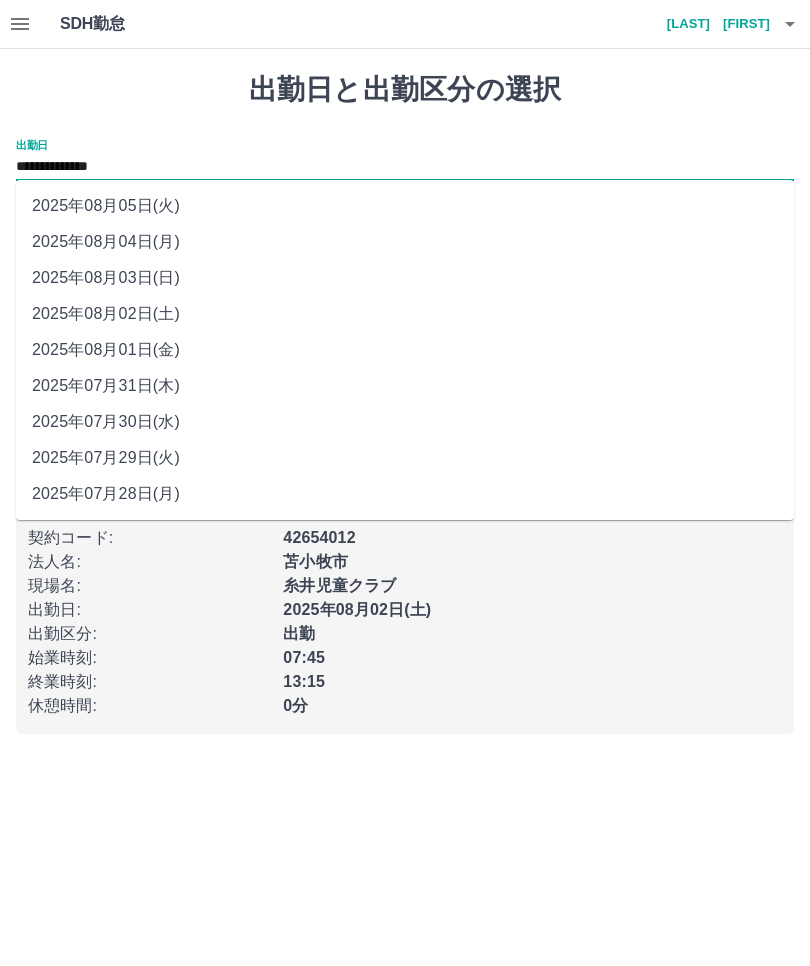 click on "2025年08月05日(火)" at bounding box center (405, 206) 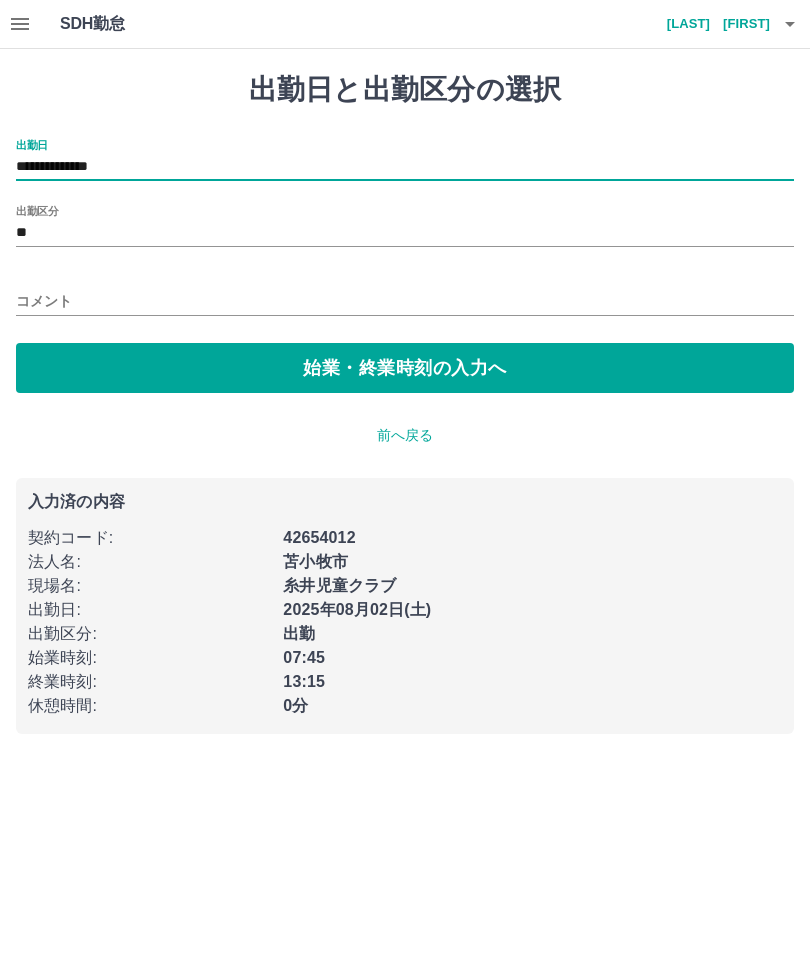 click on "**********" at bounding box center (405, 167) 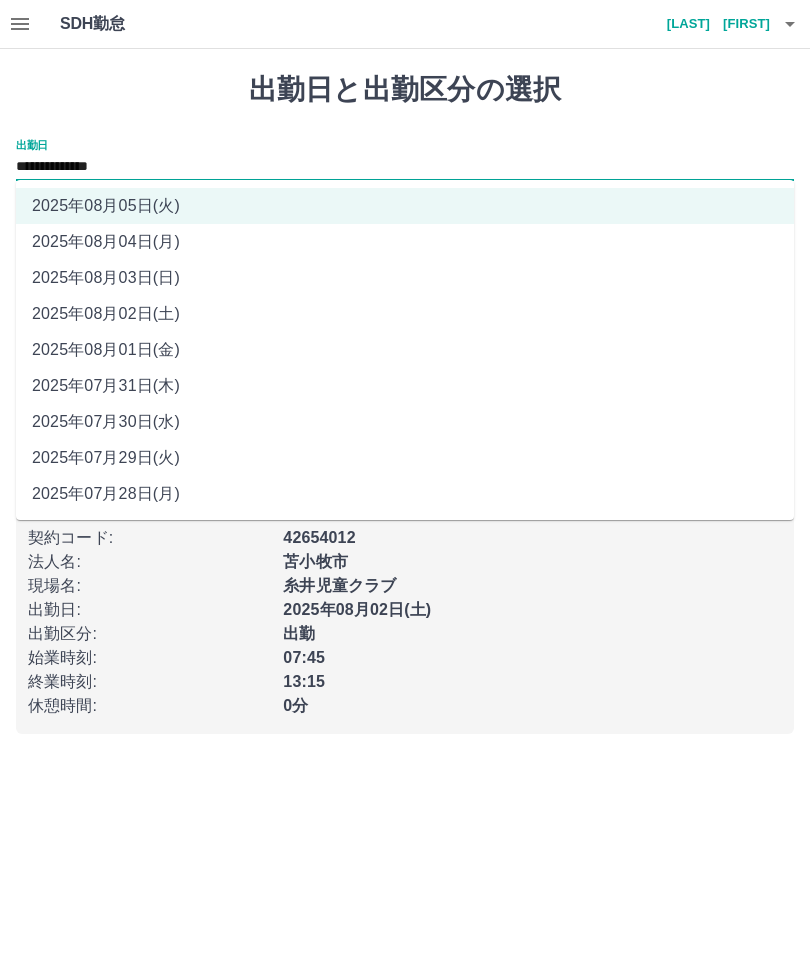 click on "**********" at bounding box center (405, 167) 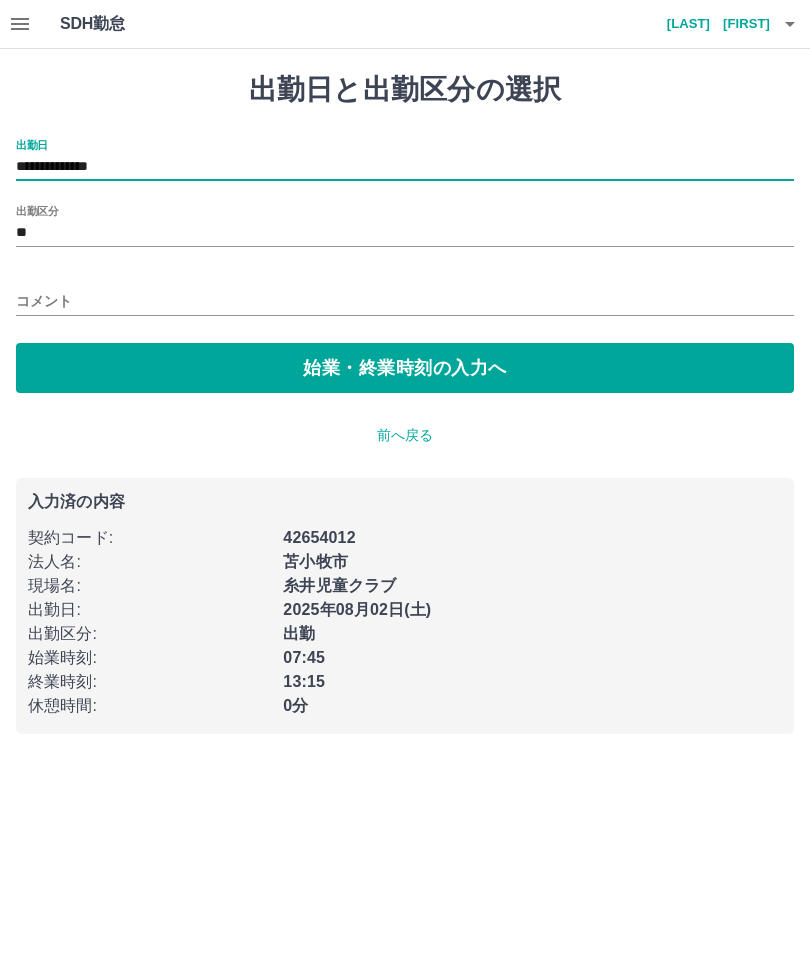 type on "**********" 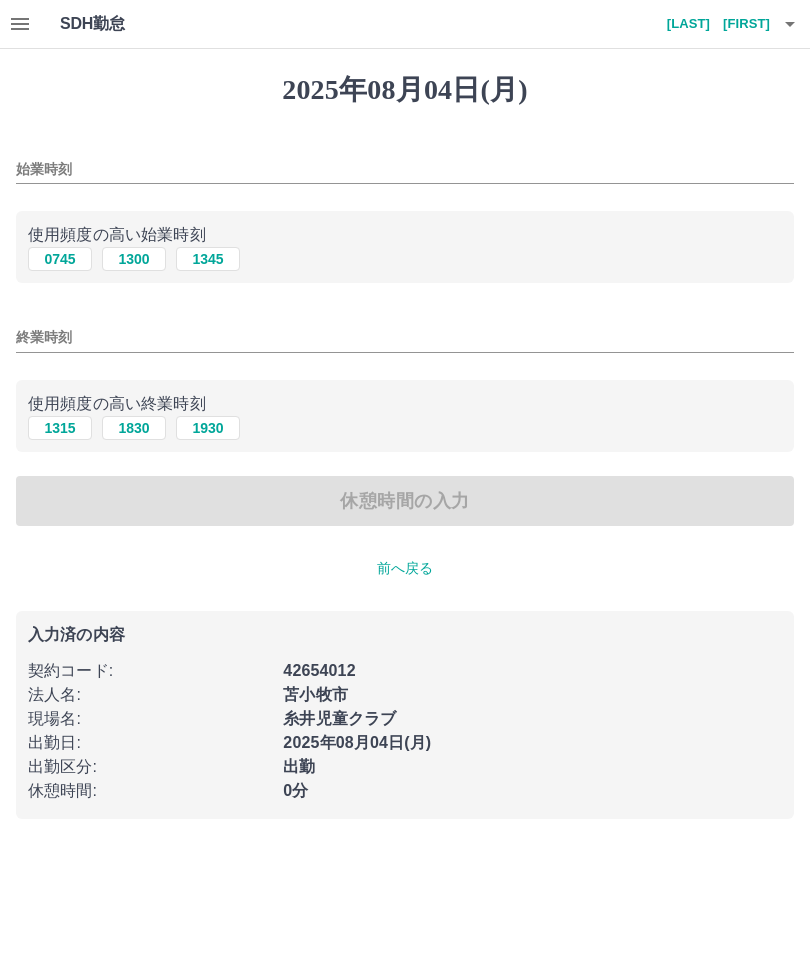 click on "0745" at bounding box center [60, 259] 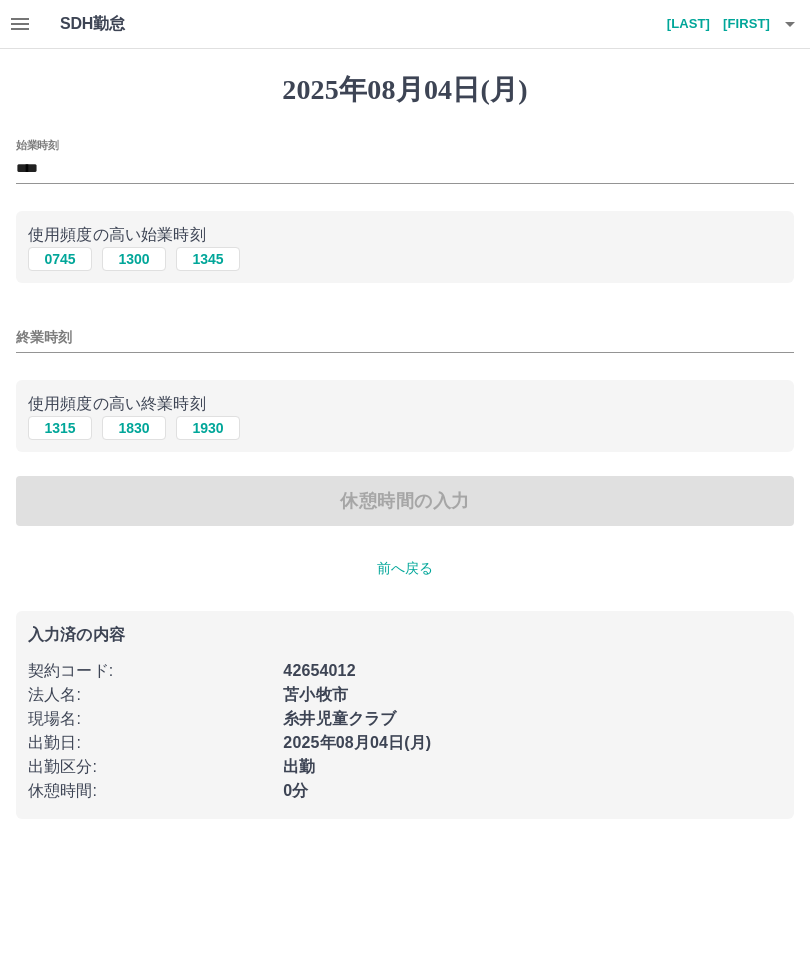 click on "1315" at bounding box center (60, 428) 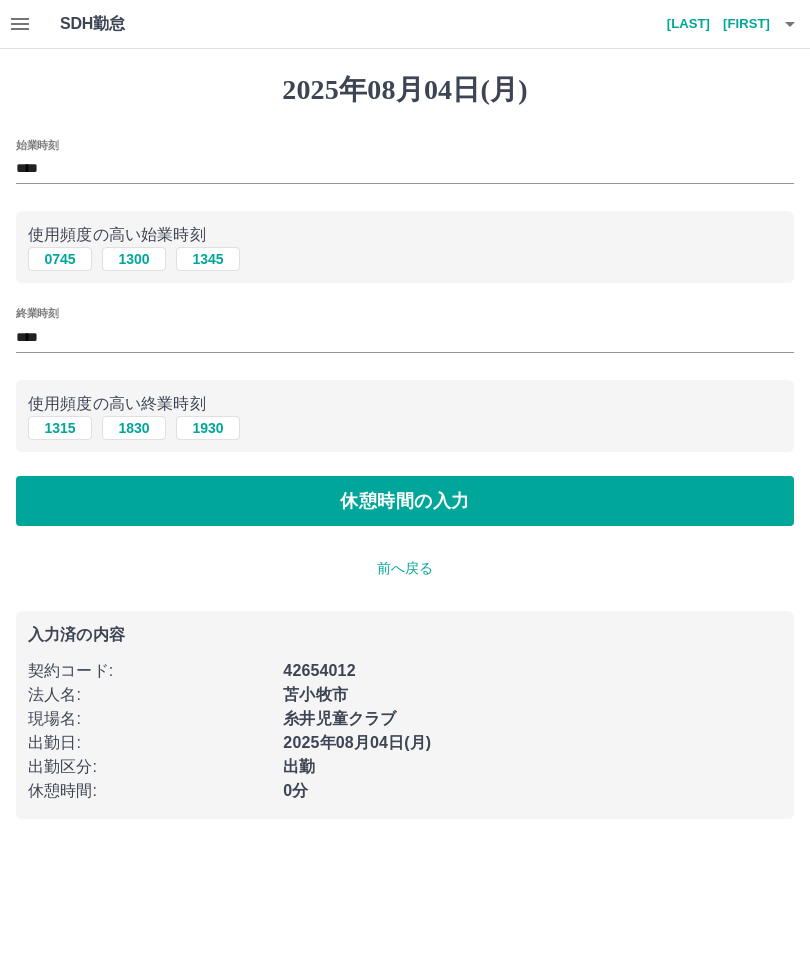 click on "休憩時間の入力" at bounding box center [405, 501] 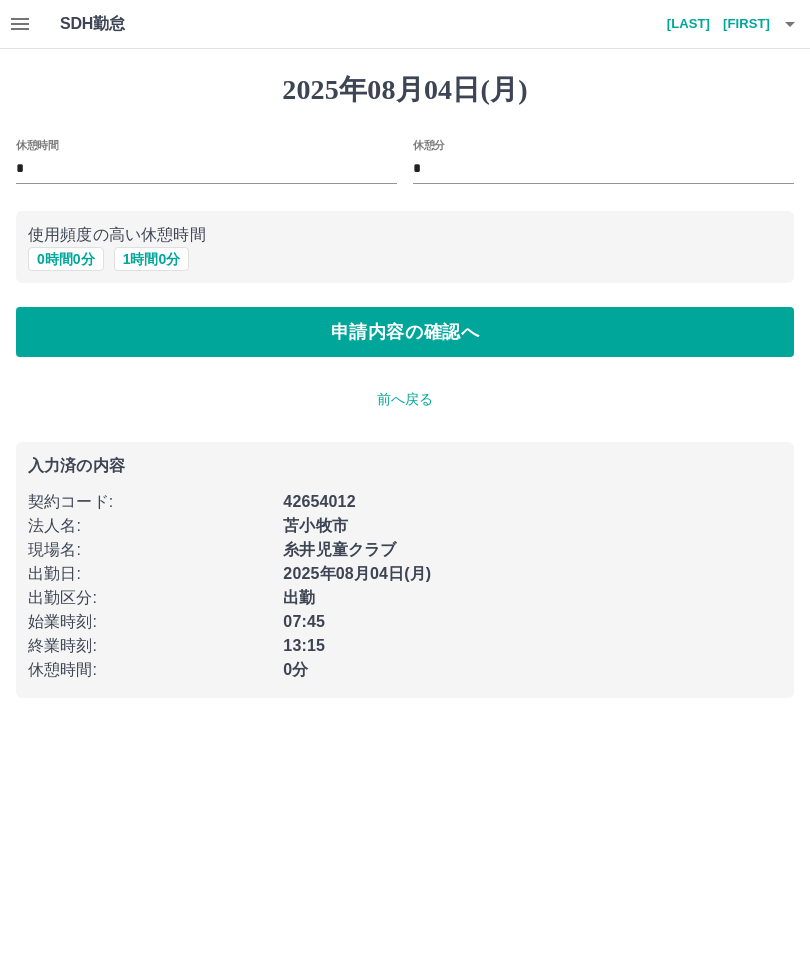 click on "申請内容の確認へ" at bounding box center [405, 332] 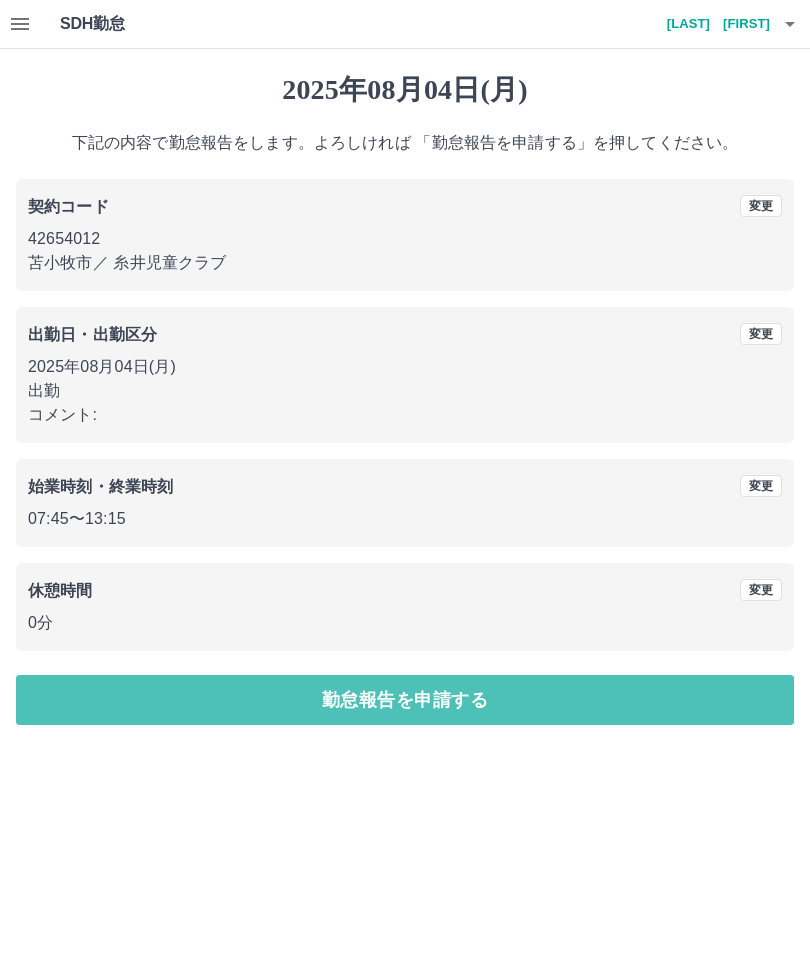 click on "勤怠報告を申請する" at bounding box center (405, 700) 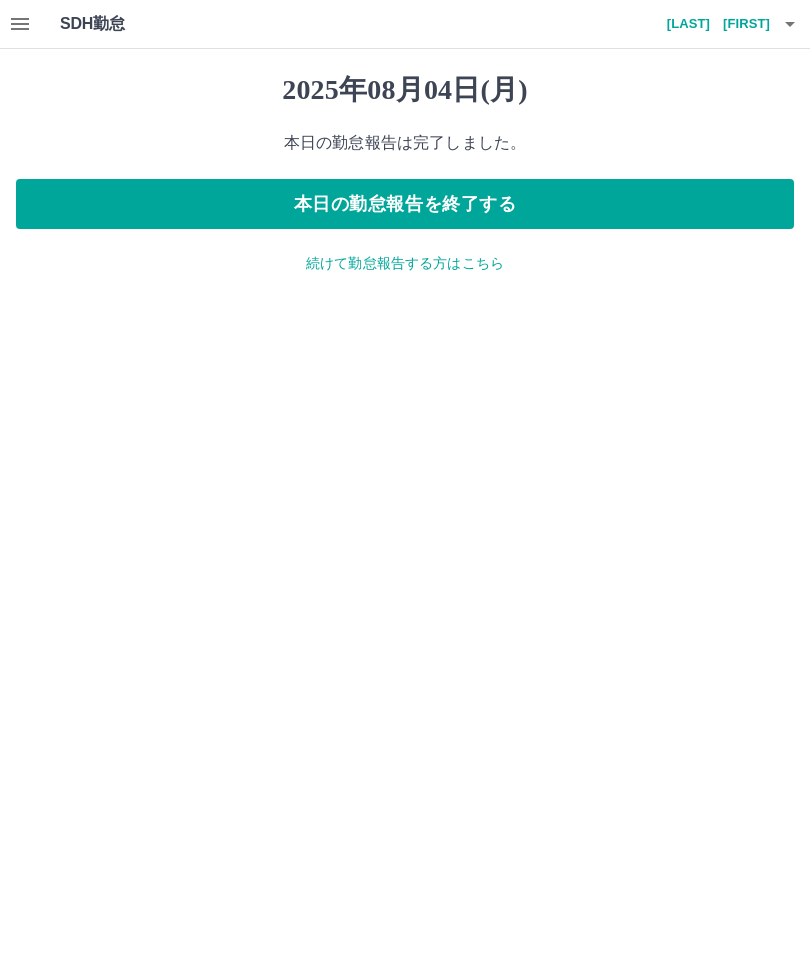 click on "本日の勤怠報告を終了する" at bounding box center [405, 204] 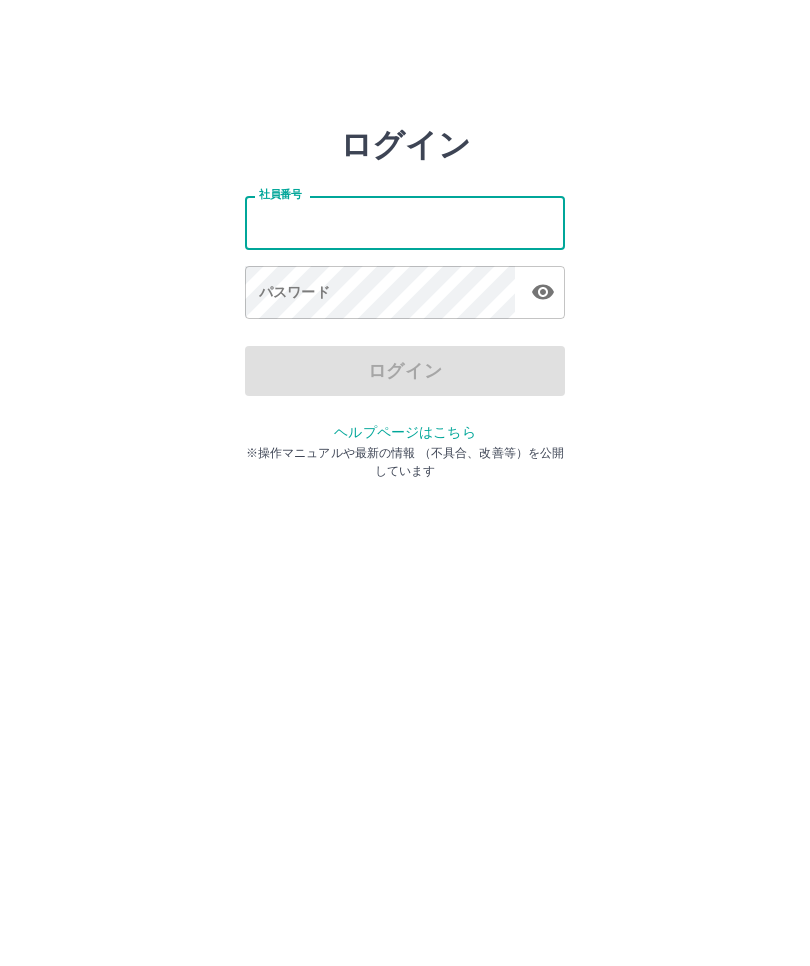 scroll, scrollTop: 0, scrollLeft: 0, axis: both 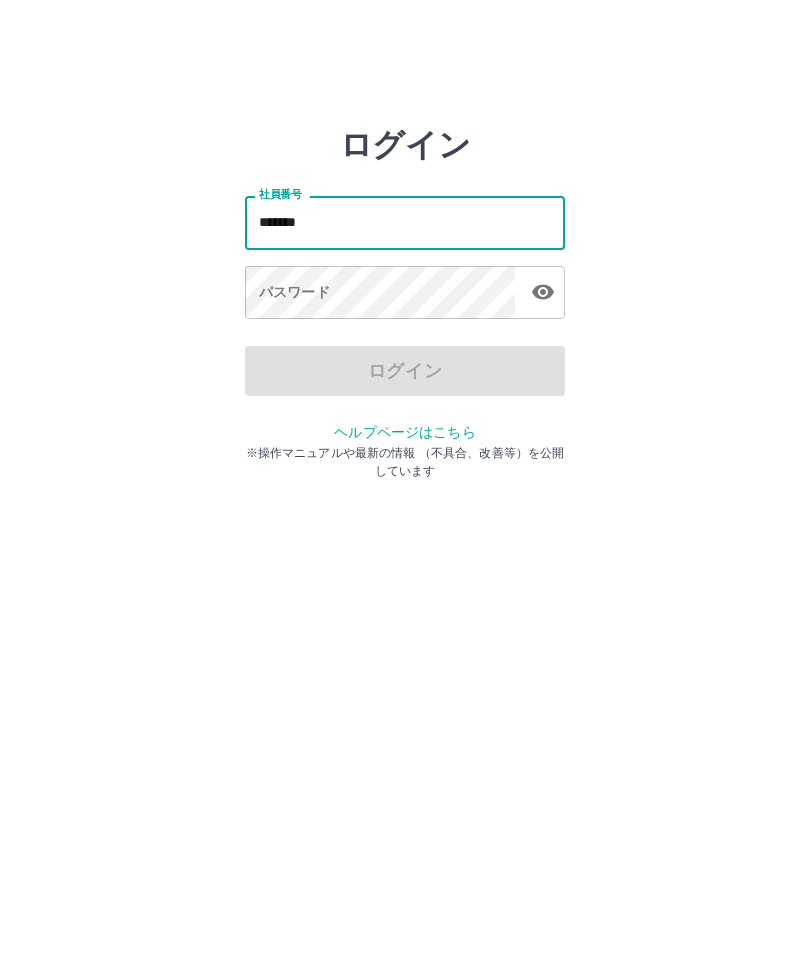 type on "*******" 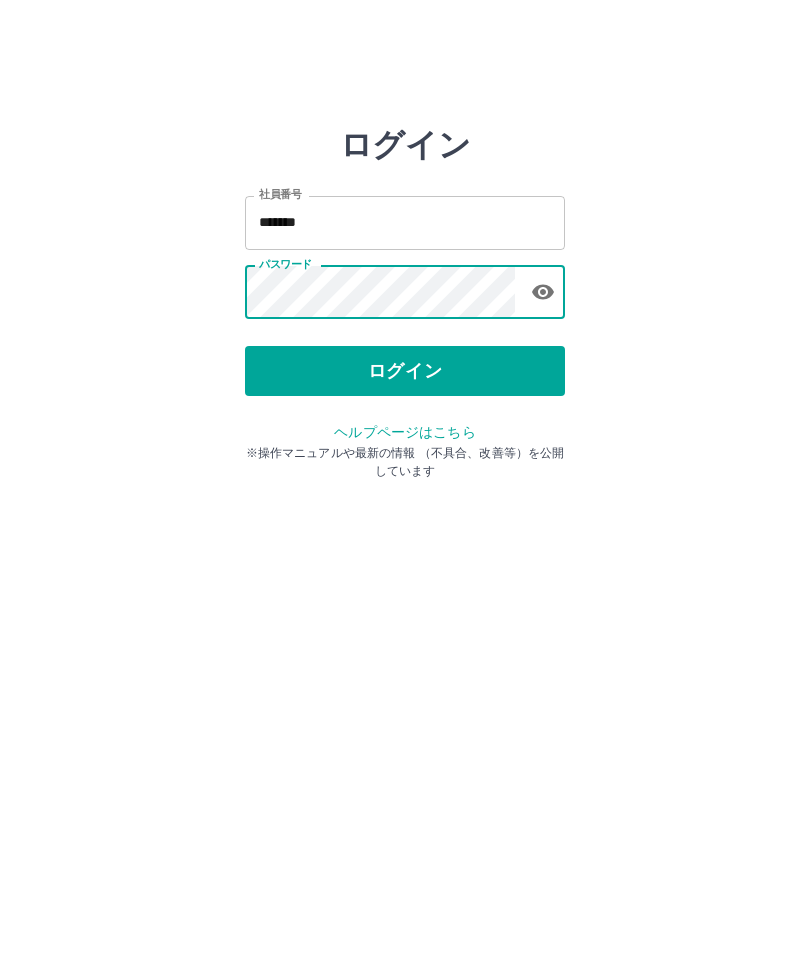 click on "ログイン" at bounding box center (405, 371) 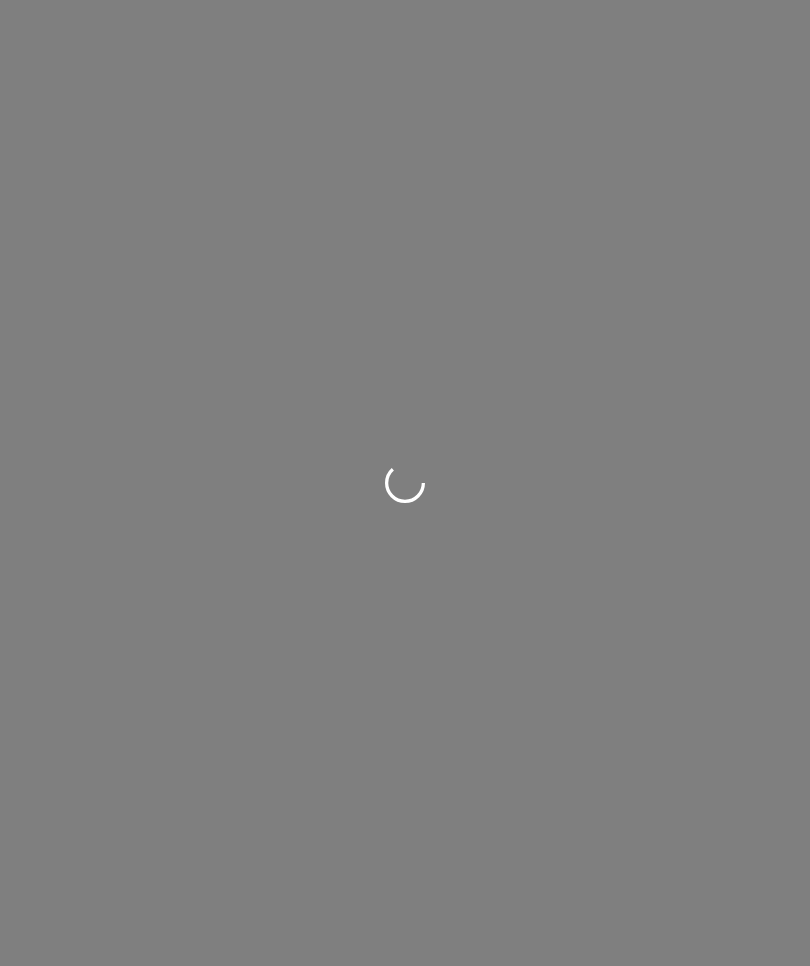 scroll, scrollTop: 0, scrollLeft: 0, axis: both 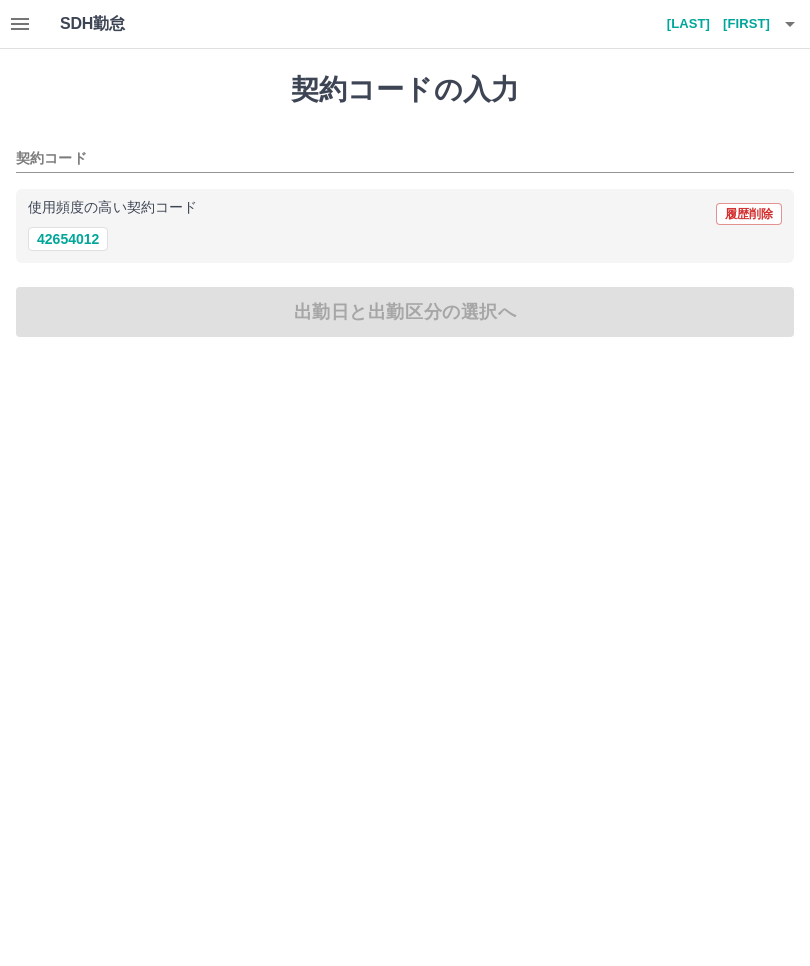 click on "42654012" at bounding box center (68, 239) 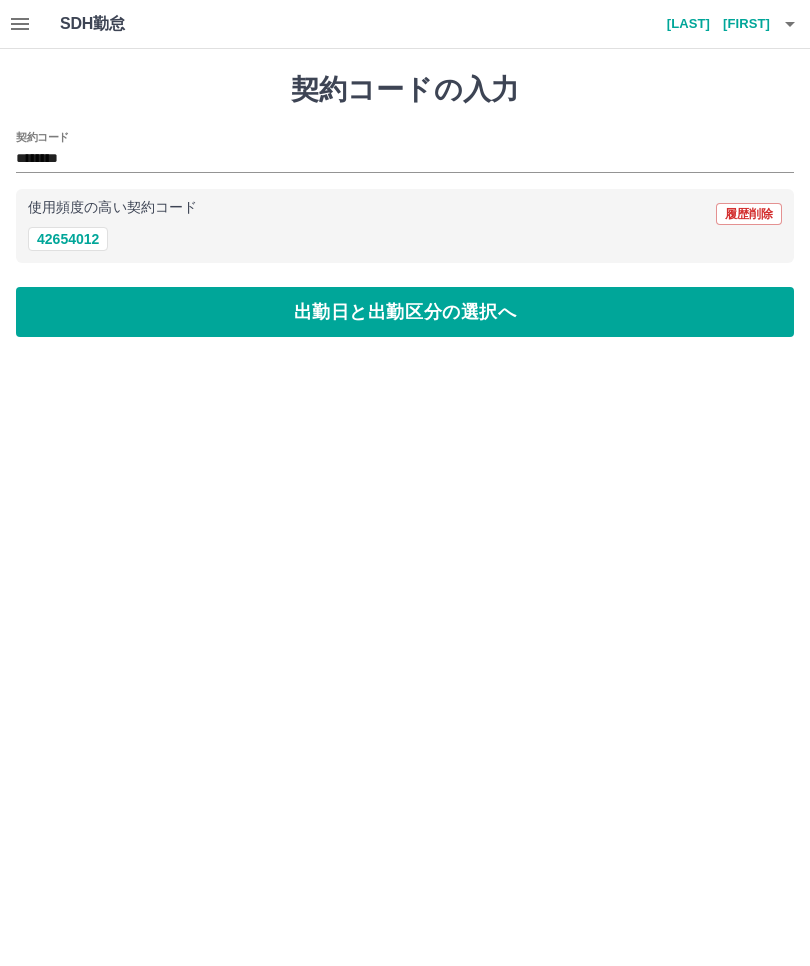 click on "出勤日と出勤区分の選択へ" at bounding box center (405, 312) 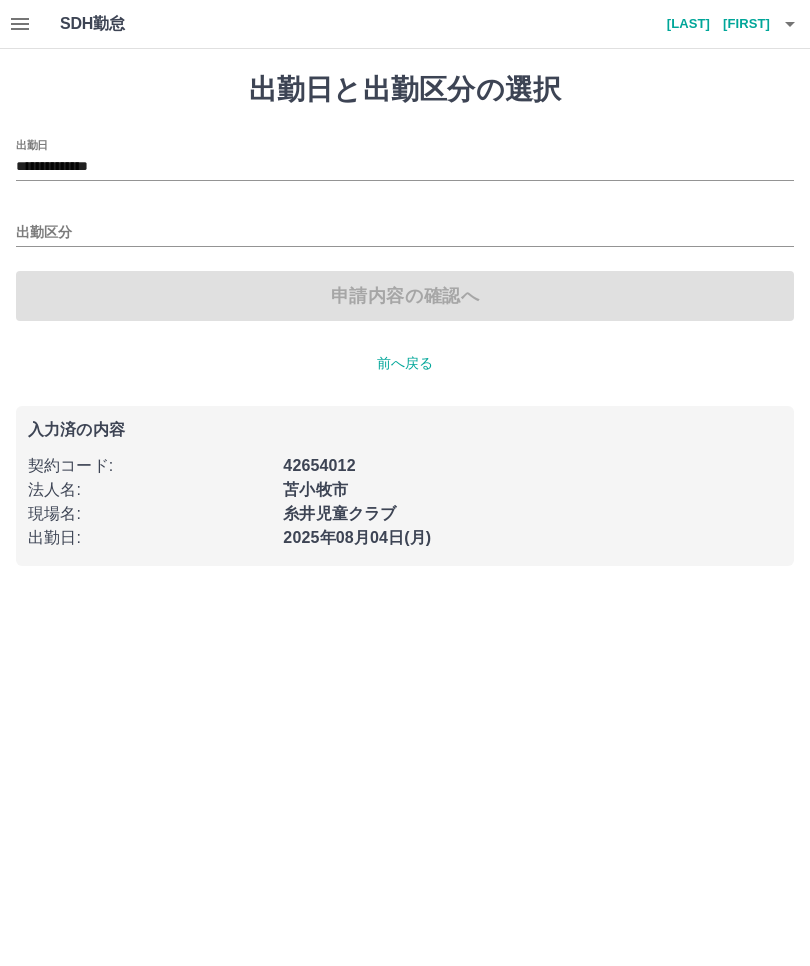 click on "出勤区分" at bounding box center [405, 233] 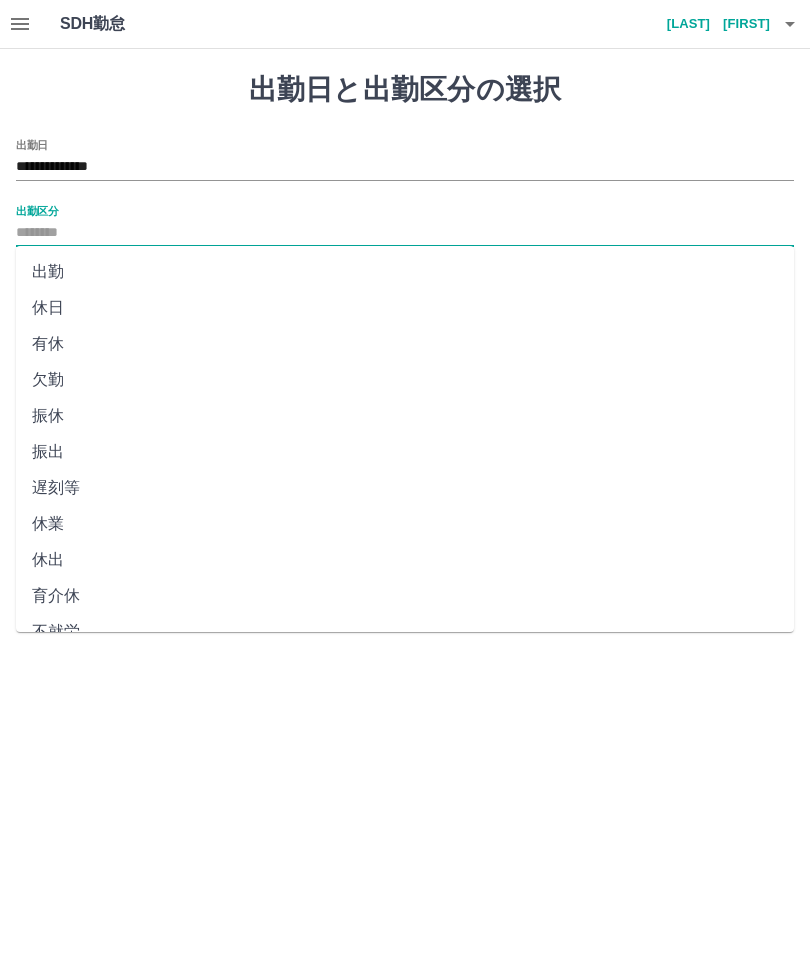 click on "出勤" at bounding box center [405, 272] 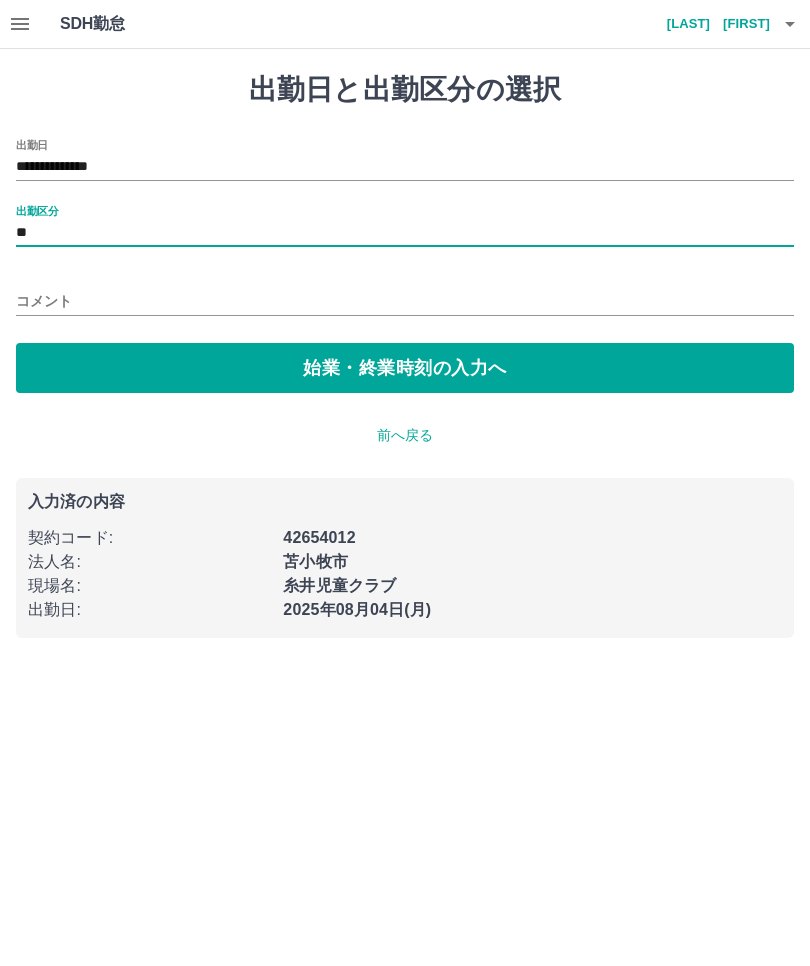 click on "始業・終業時刻の入力へ" at bounding box center (405, 368) 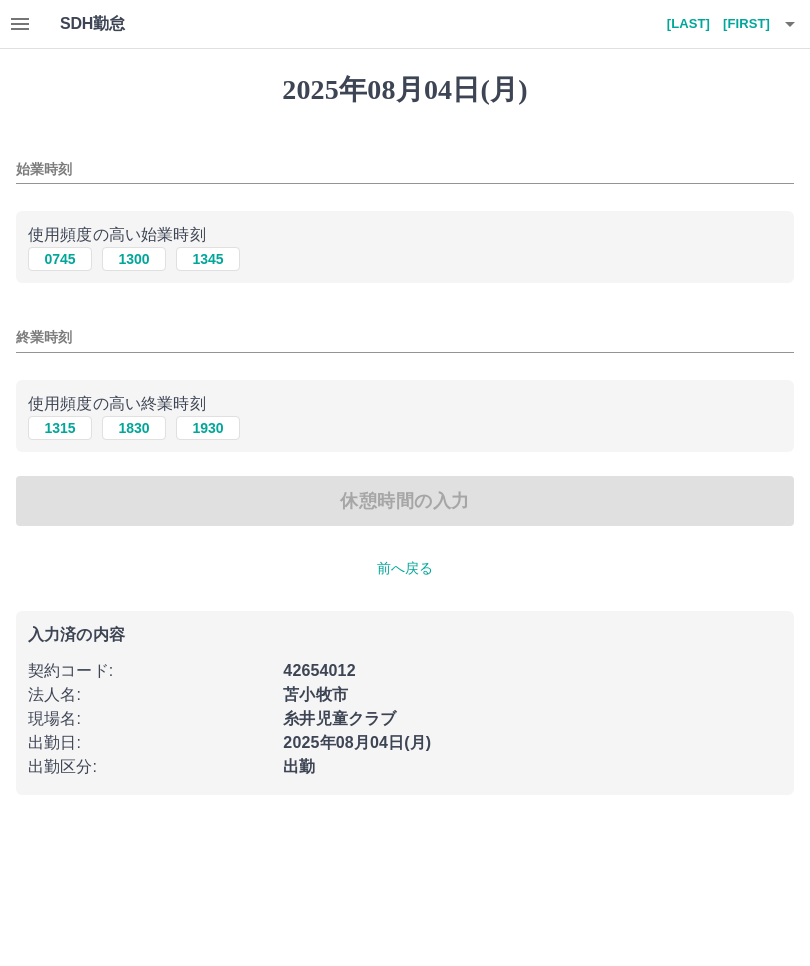 click on "始業時刻" at bounding box center (405, 169) 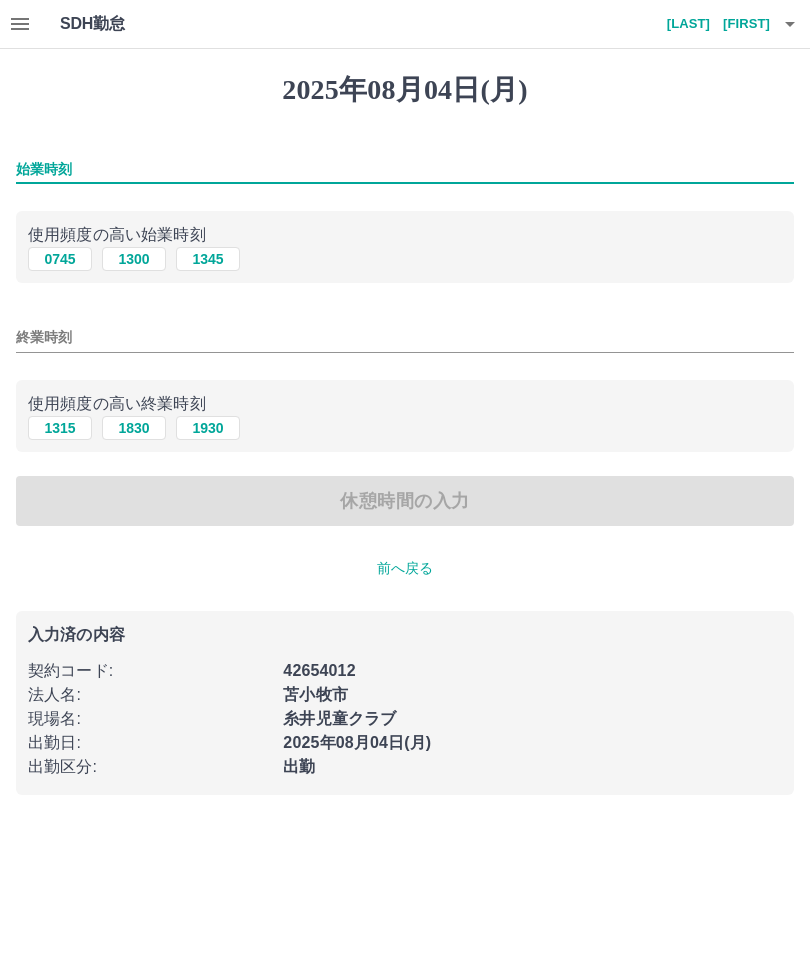 click on "0745" at bounding box center [60, 259] 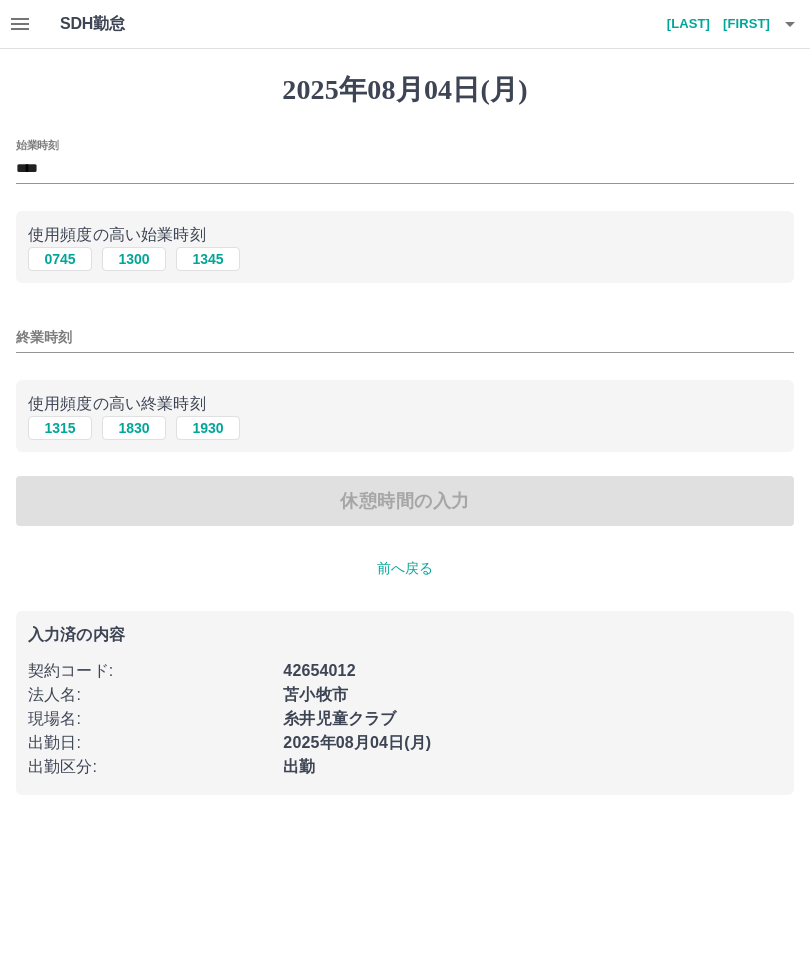 click on "終業時刻" at bounding box center [405, 337] 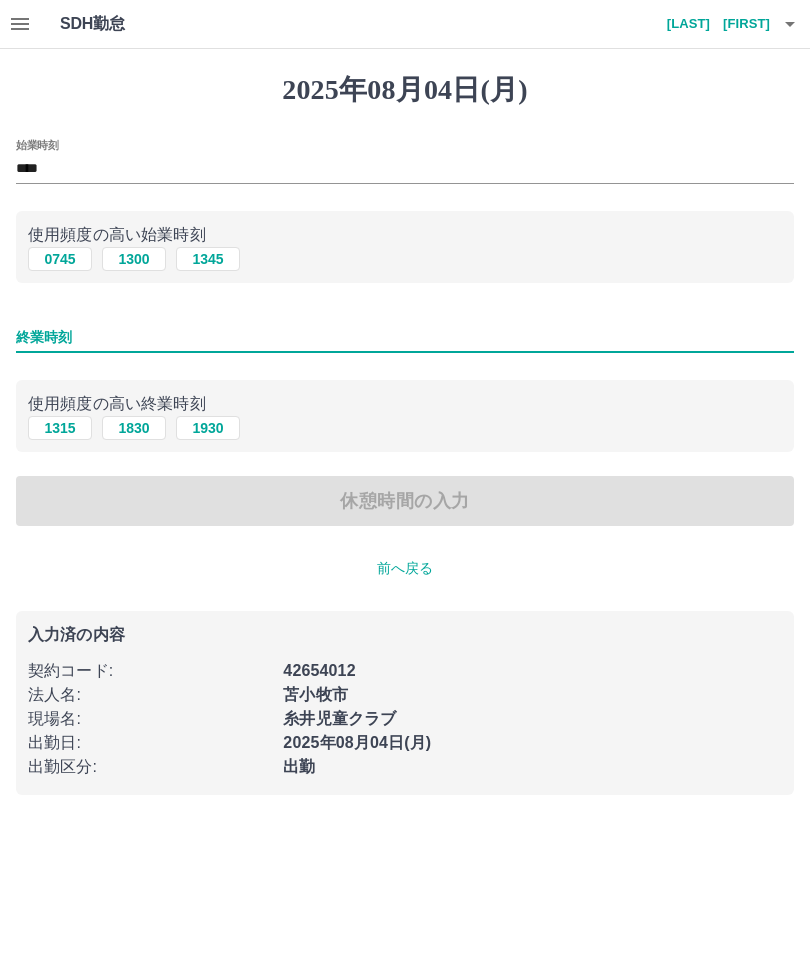 click on "1315" at bounding box center (60, 428) 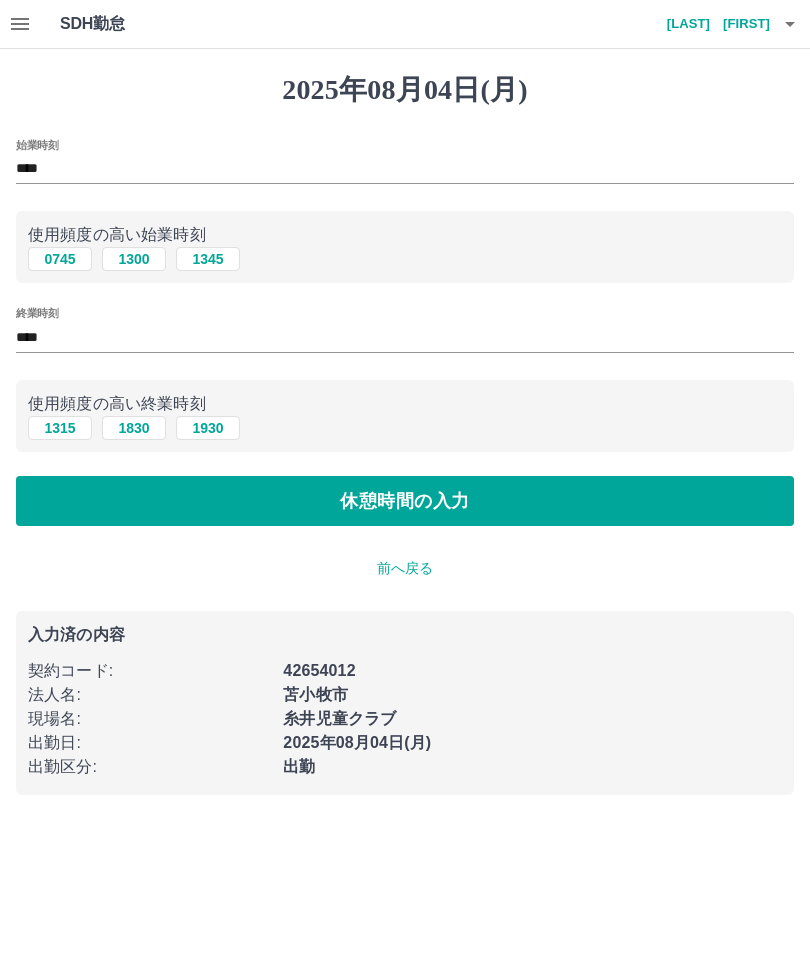 click on "休憩時間の入力" at bounding box center [405, 501] 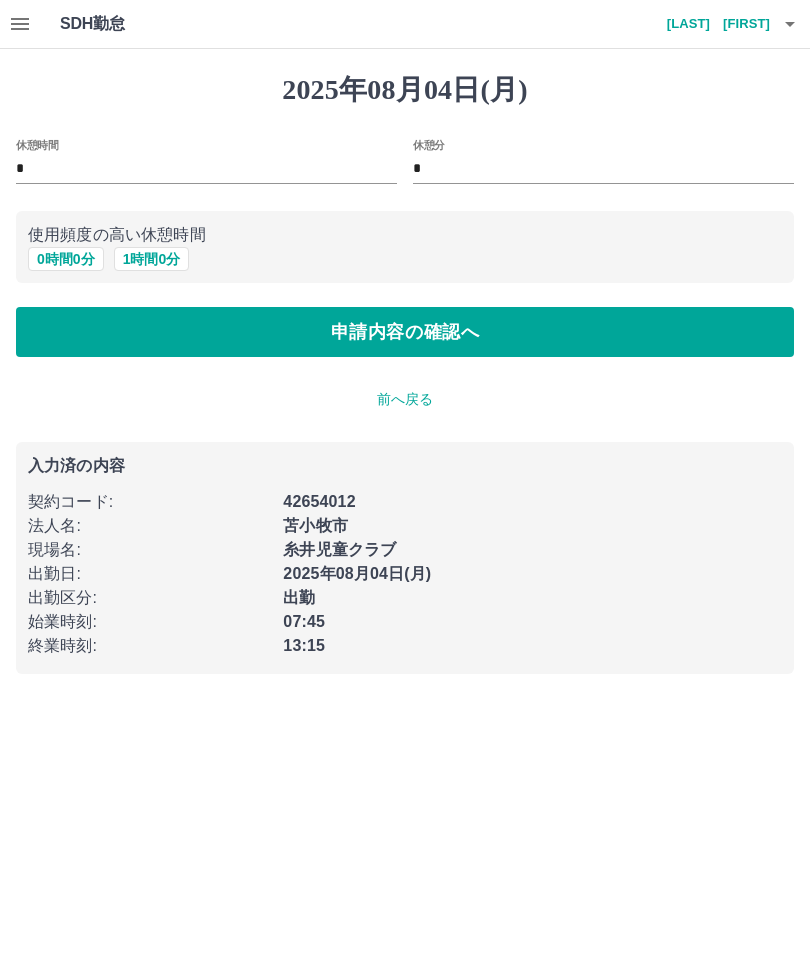 click on "申請内容の確認へ" at bounding box center (405, 332) 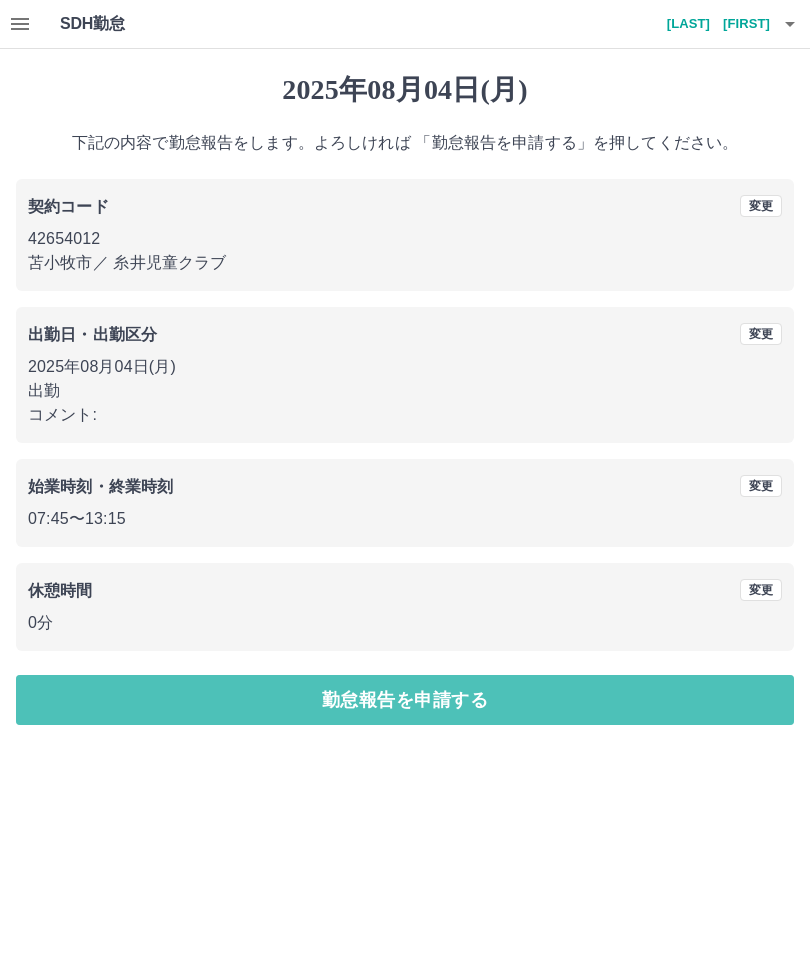 click on "勤怠報告を申請する" at bounding box center (405, 700) 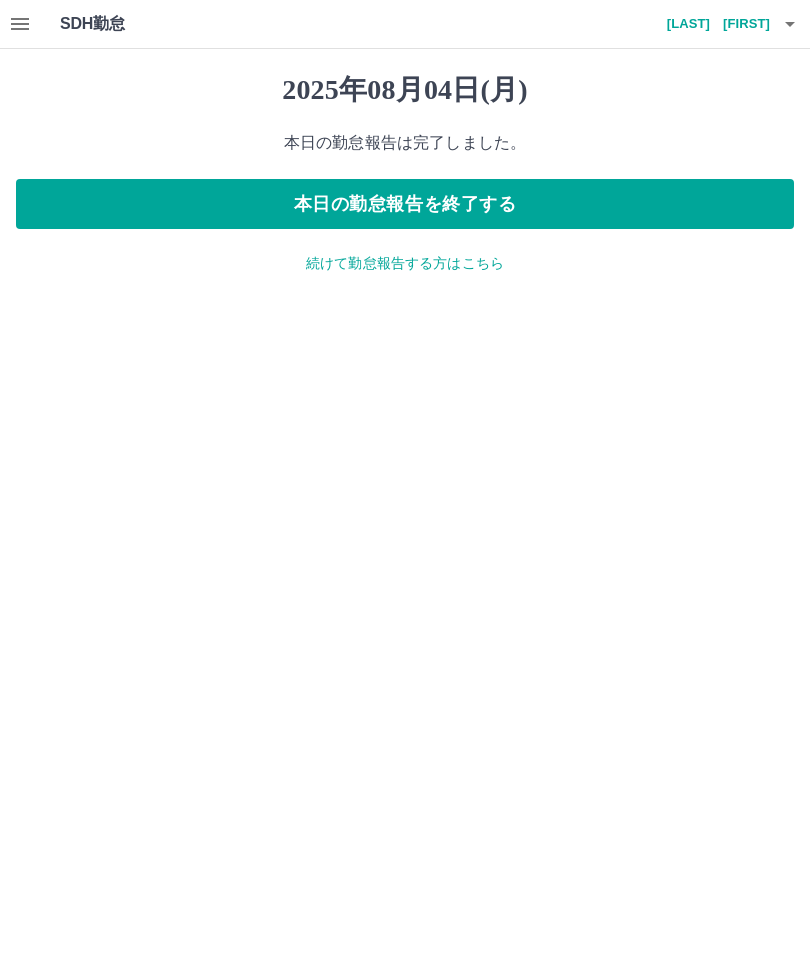 click on "続けて勤怠報告する方はこちら" at bounding box center (405, 263) 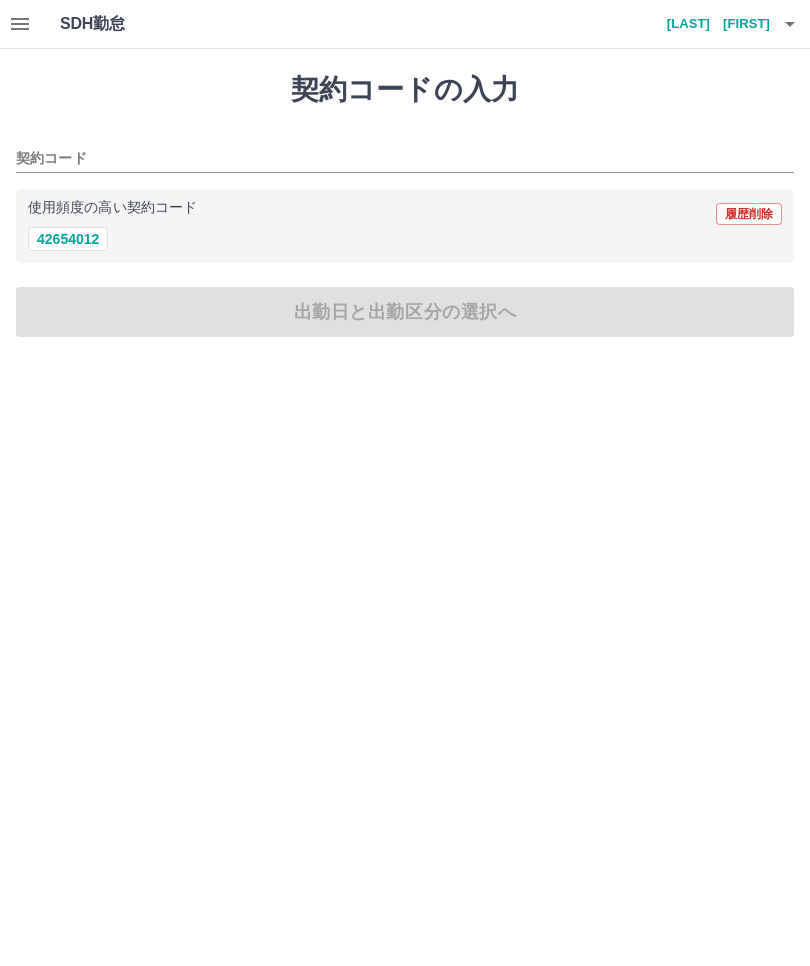 click on "42654012" at bounding box center (68, 239) 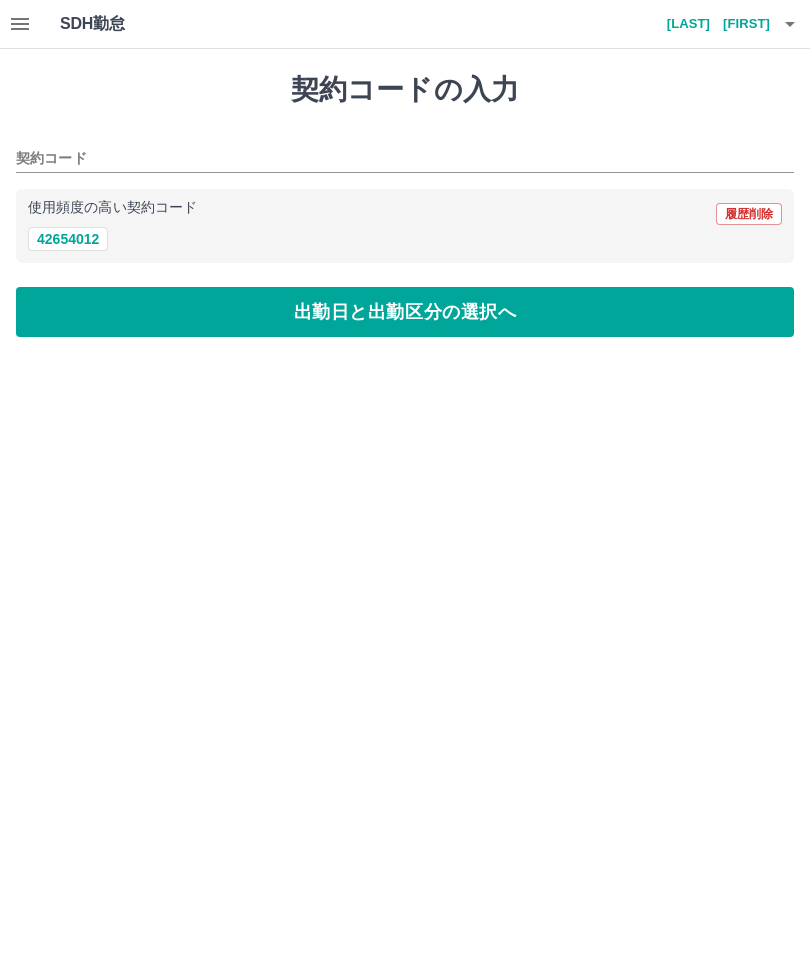 type on "********" 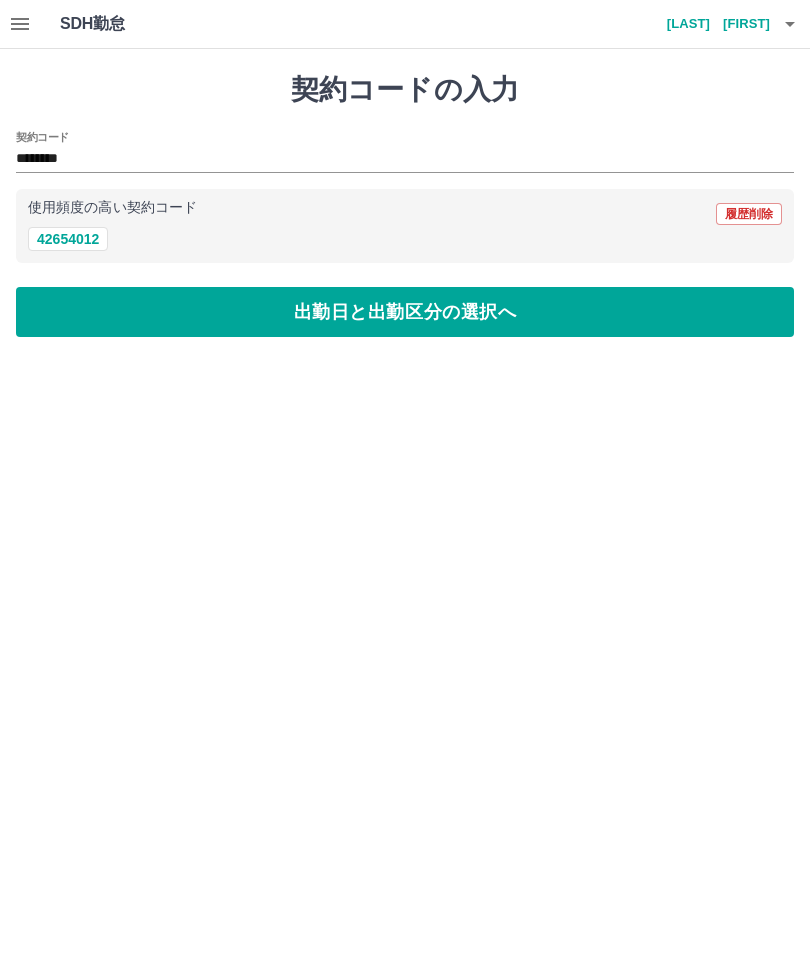 click on "出勤日と出勤区分の選択へ" at bounding box center [405, 312] 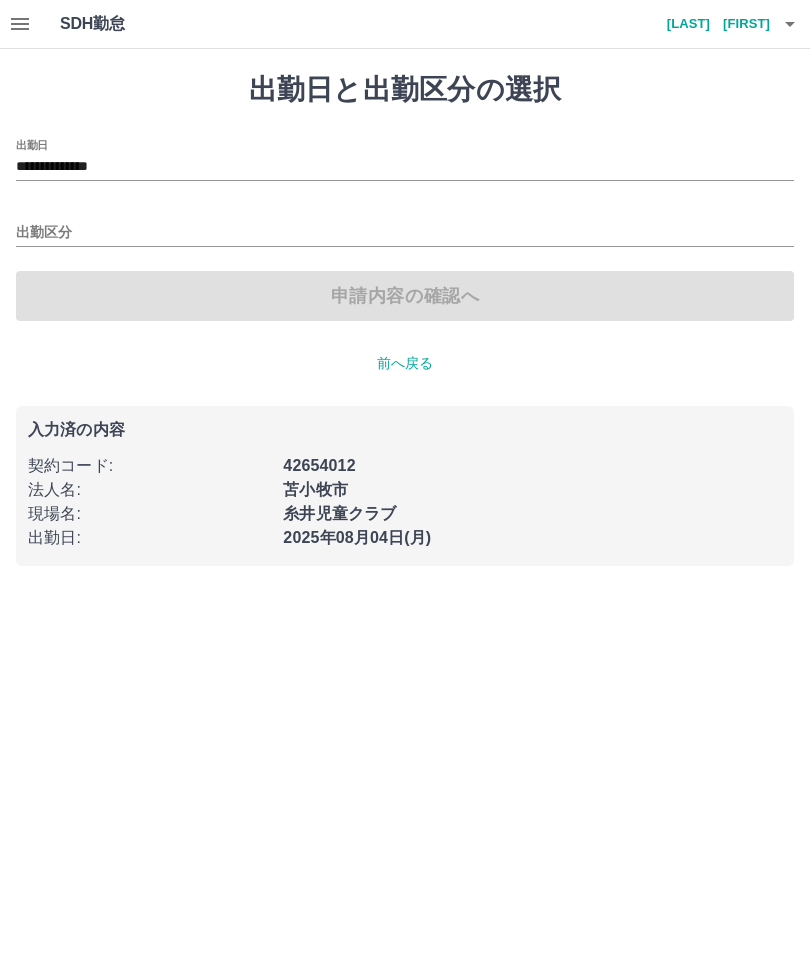 click on "**********" at bounding box center (405, 167) 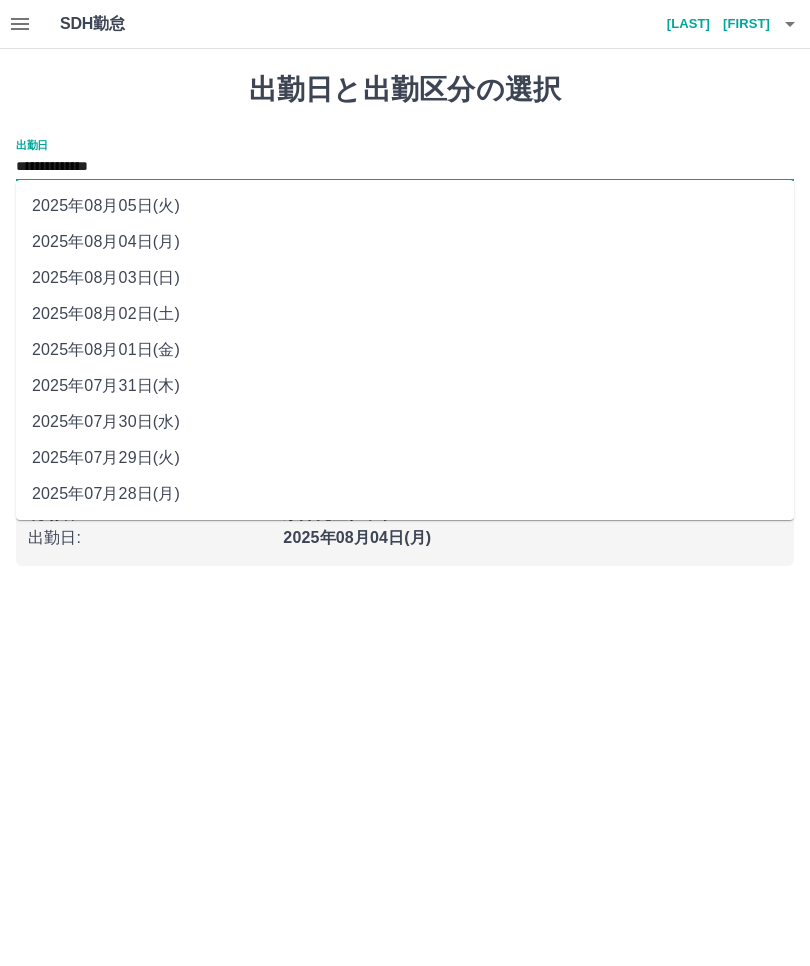 click on "2025年08月03日(日)" at bounding box center (405, 278) 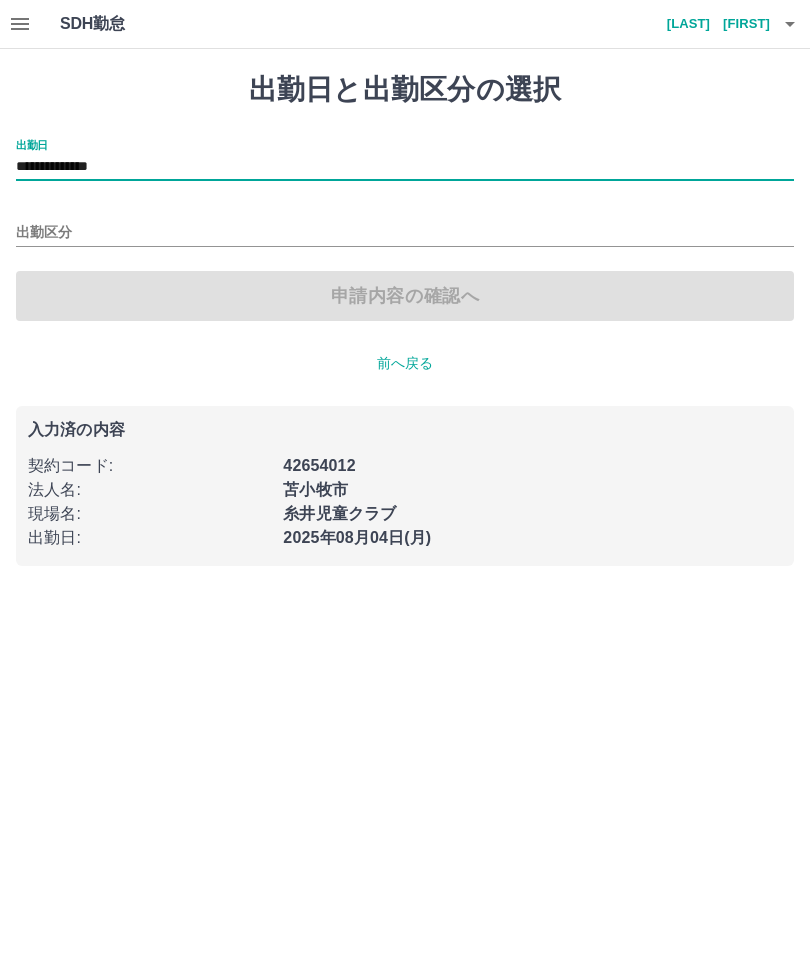 click on "出勤区分" at bounding box center (405, 233) 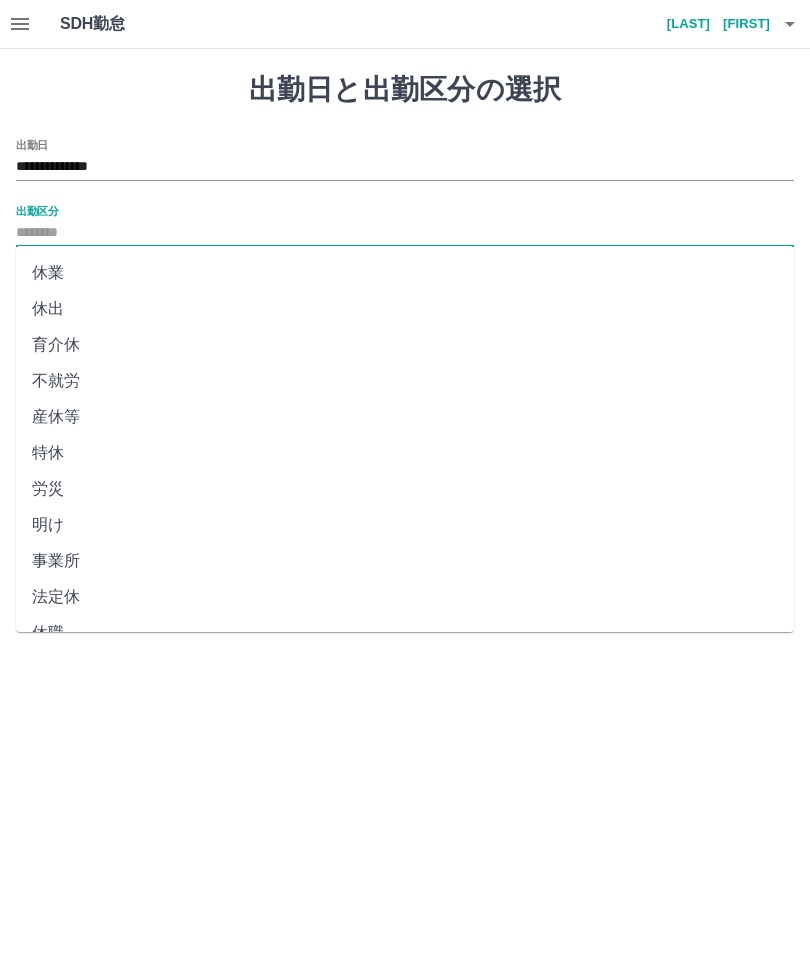 scroll, scrollTop: 250, scrollLeft: 0, axis: vertical 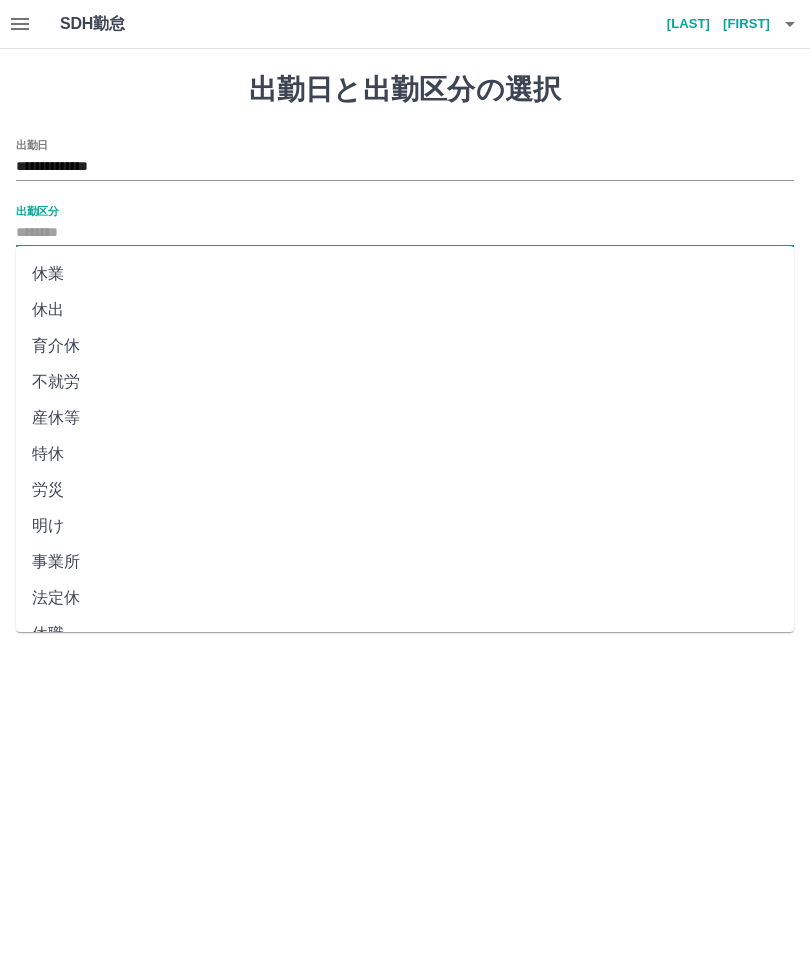 click on "法定休" at bounding box center (405, 598) 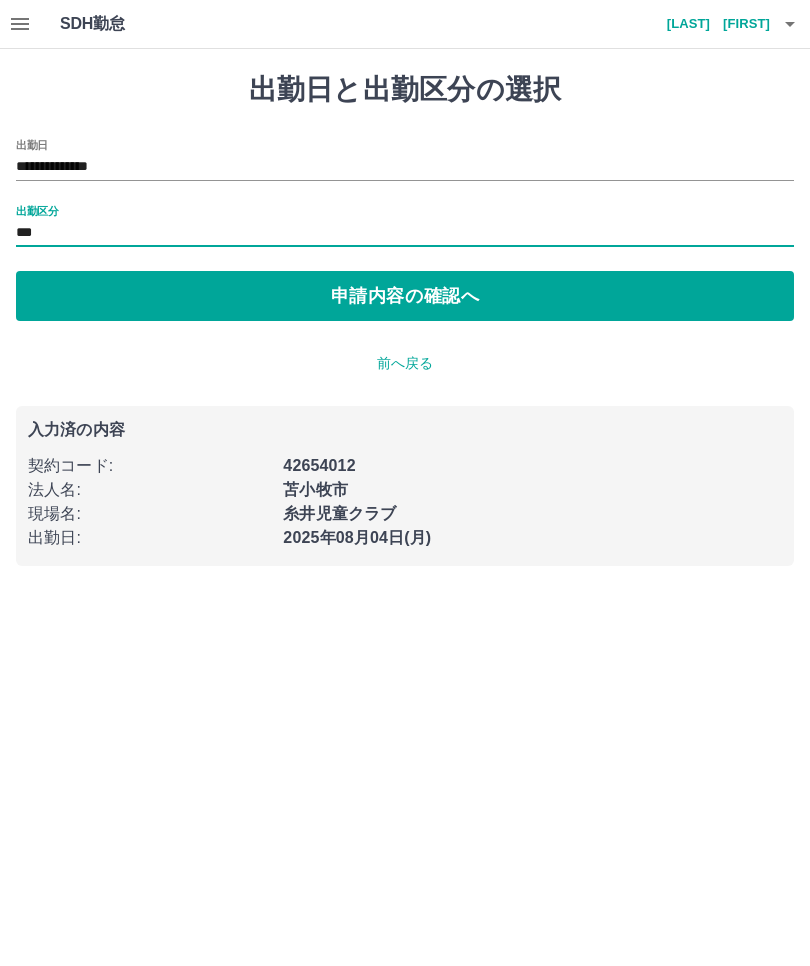 type on "***" 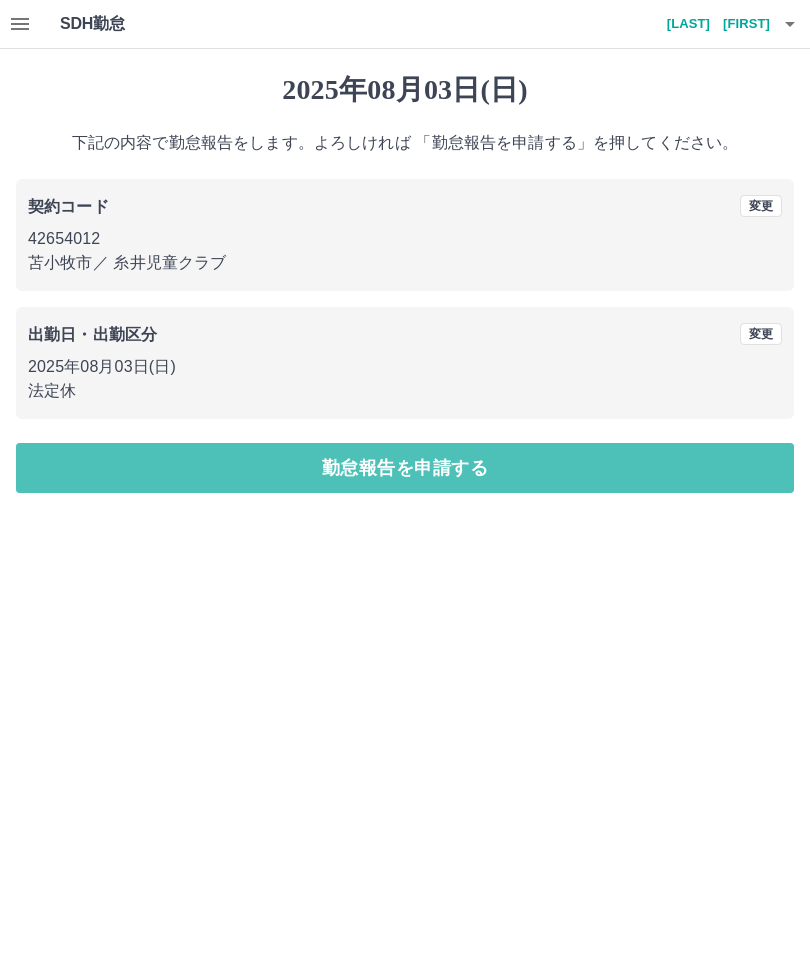 click on "勤怠報告を申請する" at bounding box center [405, 468] 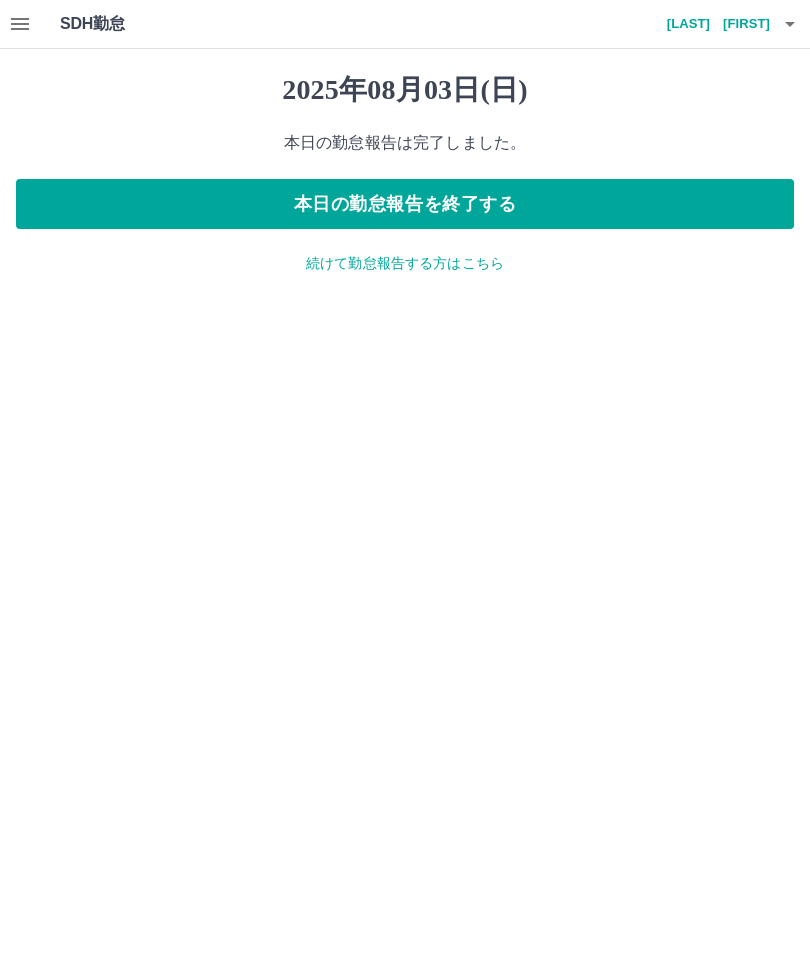click on "本日の勤怠報告を終了する" at bounding box center [405, 204] 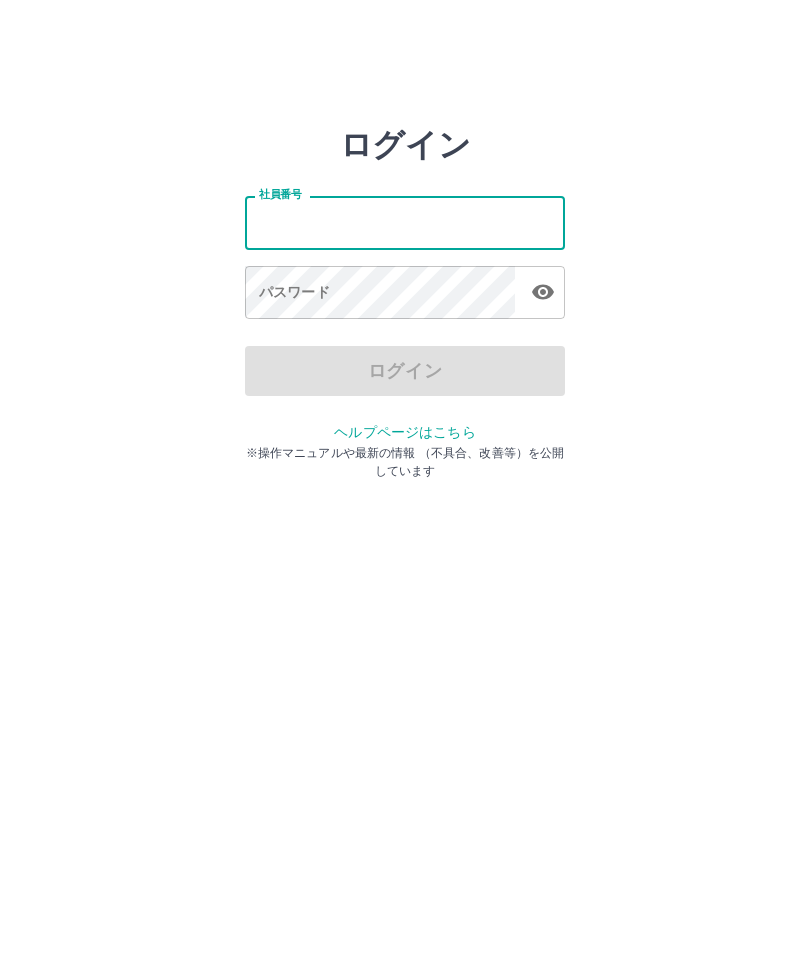 scroll, scrollTop: 0, scrollLeft: 0, axis: both 